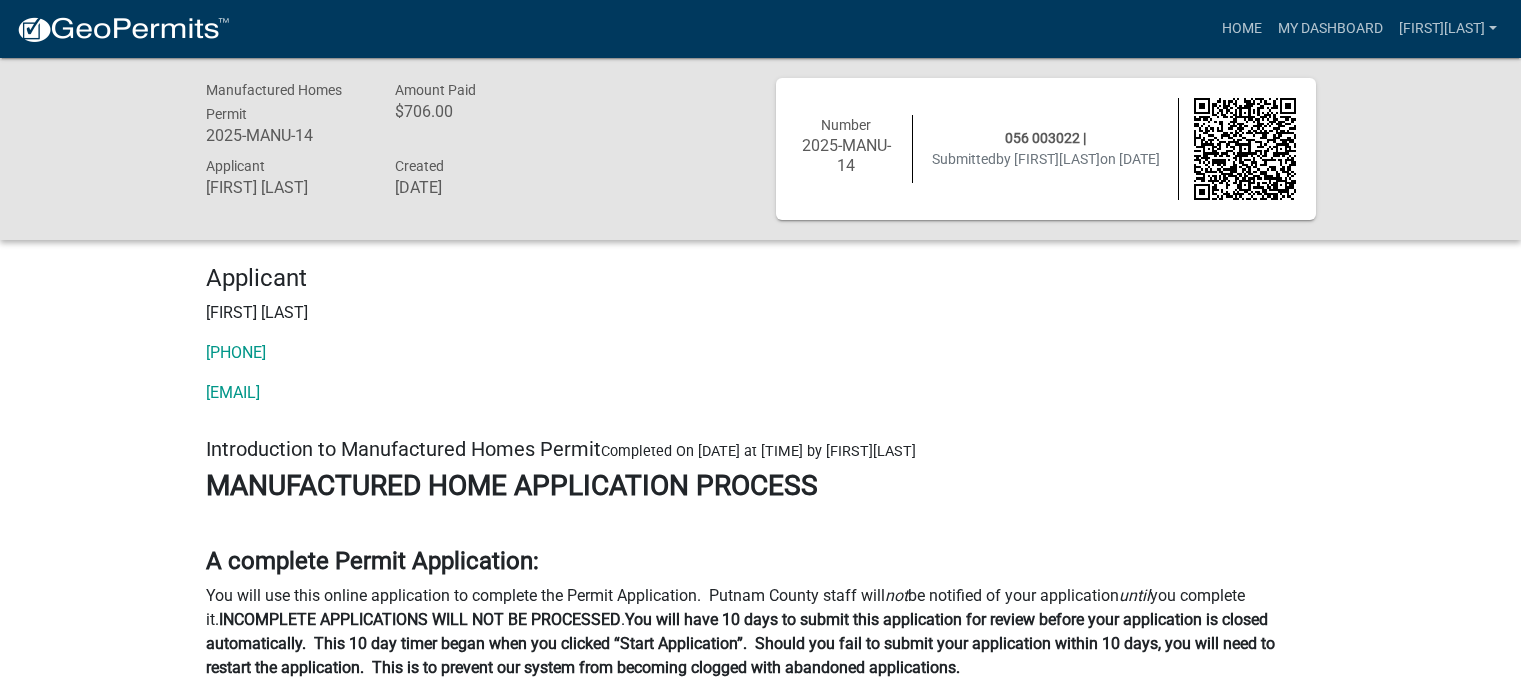 scroll, scrollTop: 0, scrollLeft: 0, axis: both 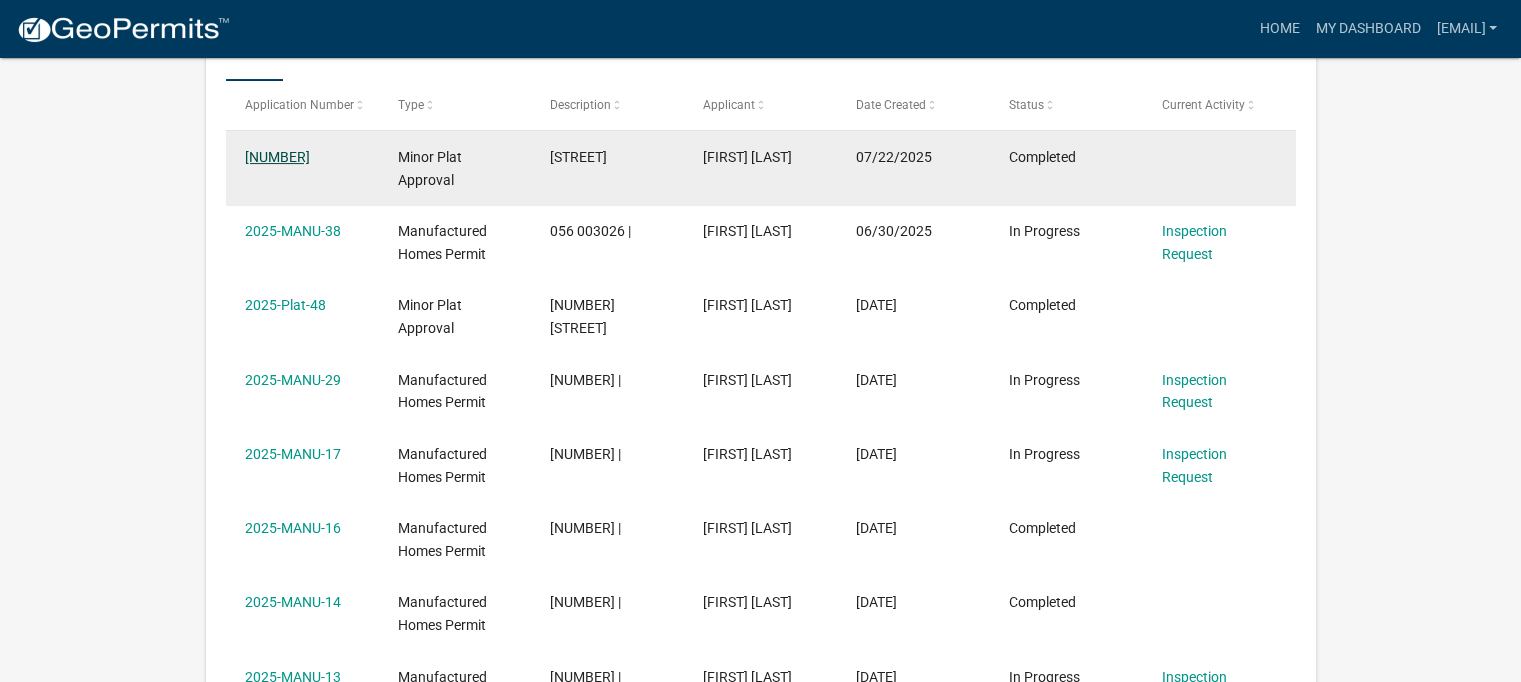 click on "2025-Plat-63" 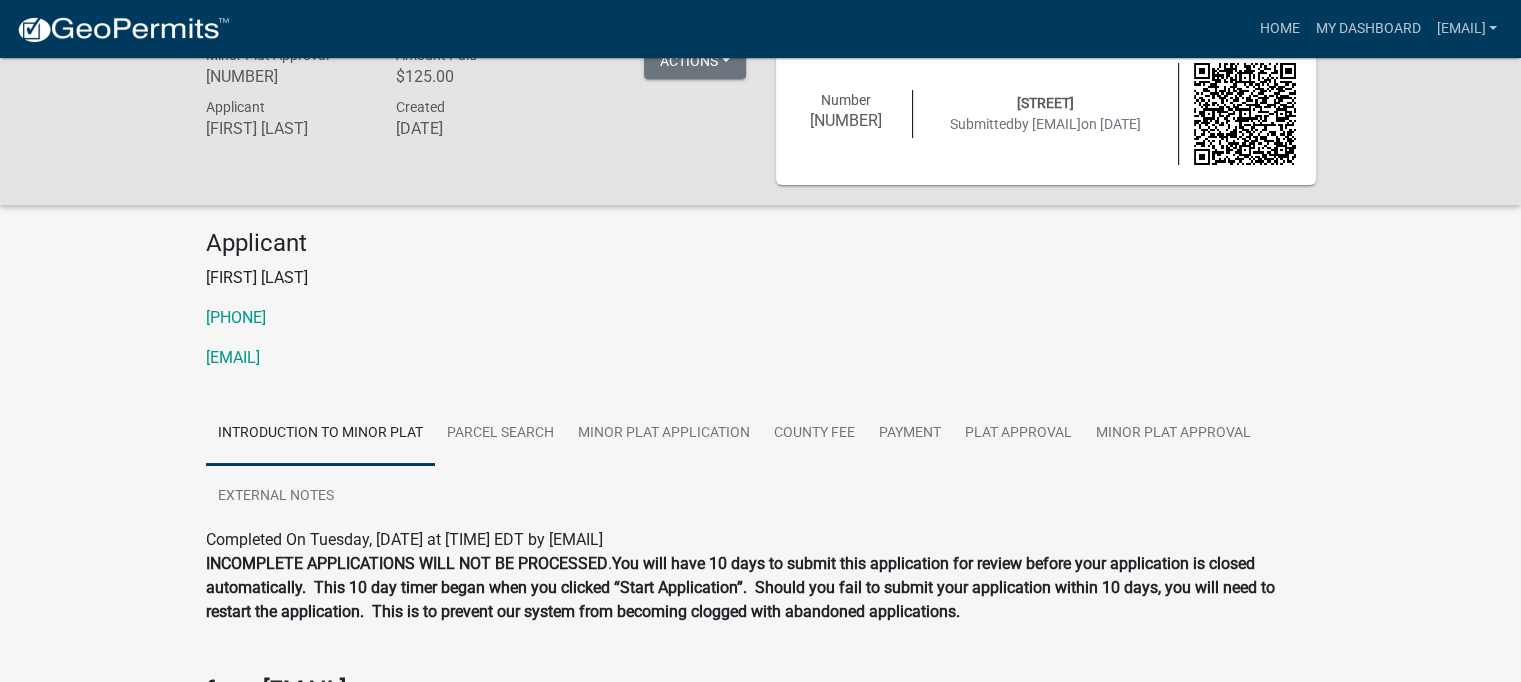 scroll, scrollTop: 0, scrollLeft: 0, axis: both 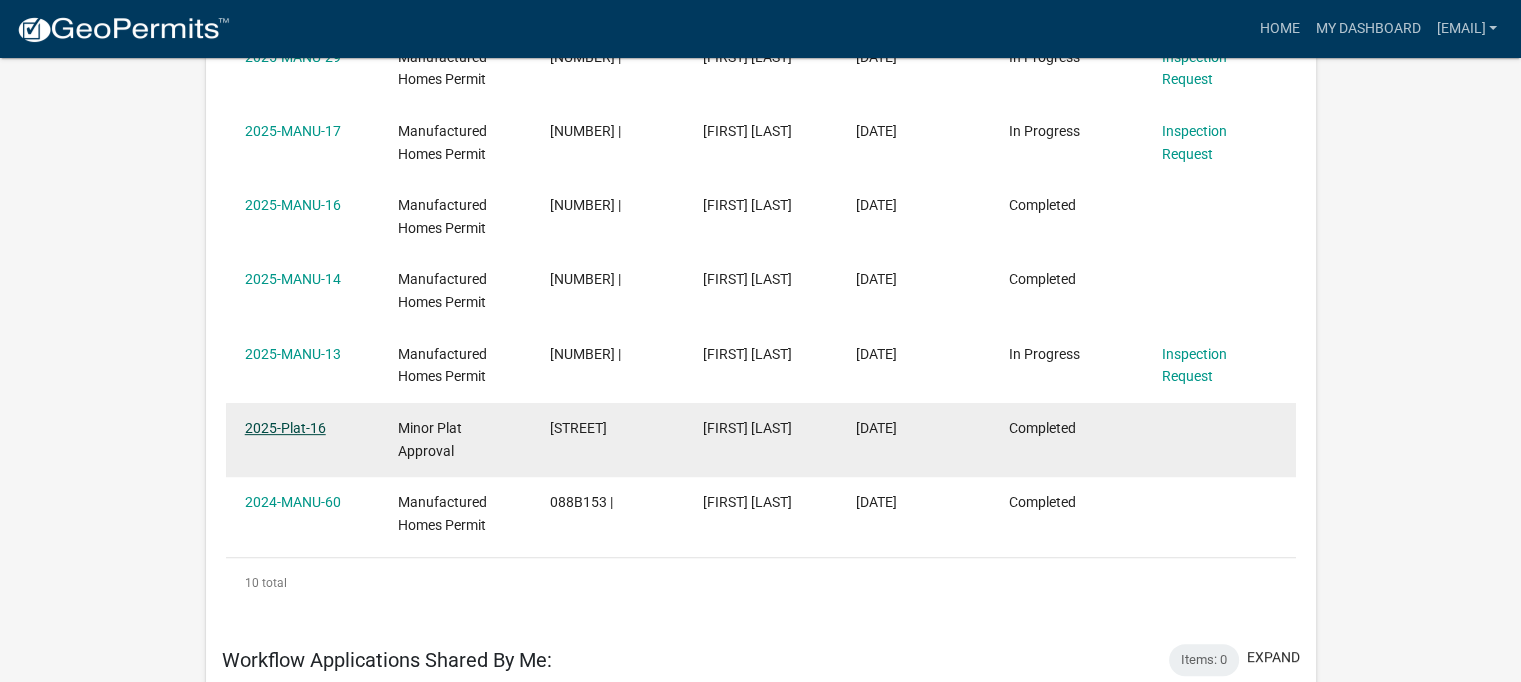 click on "2025-Plat-16" 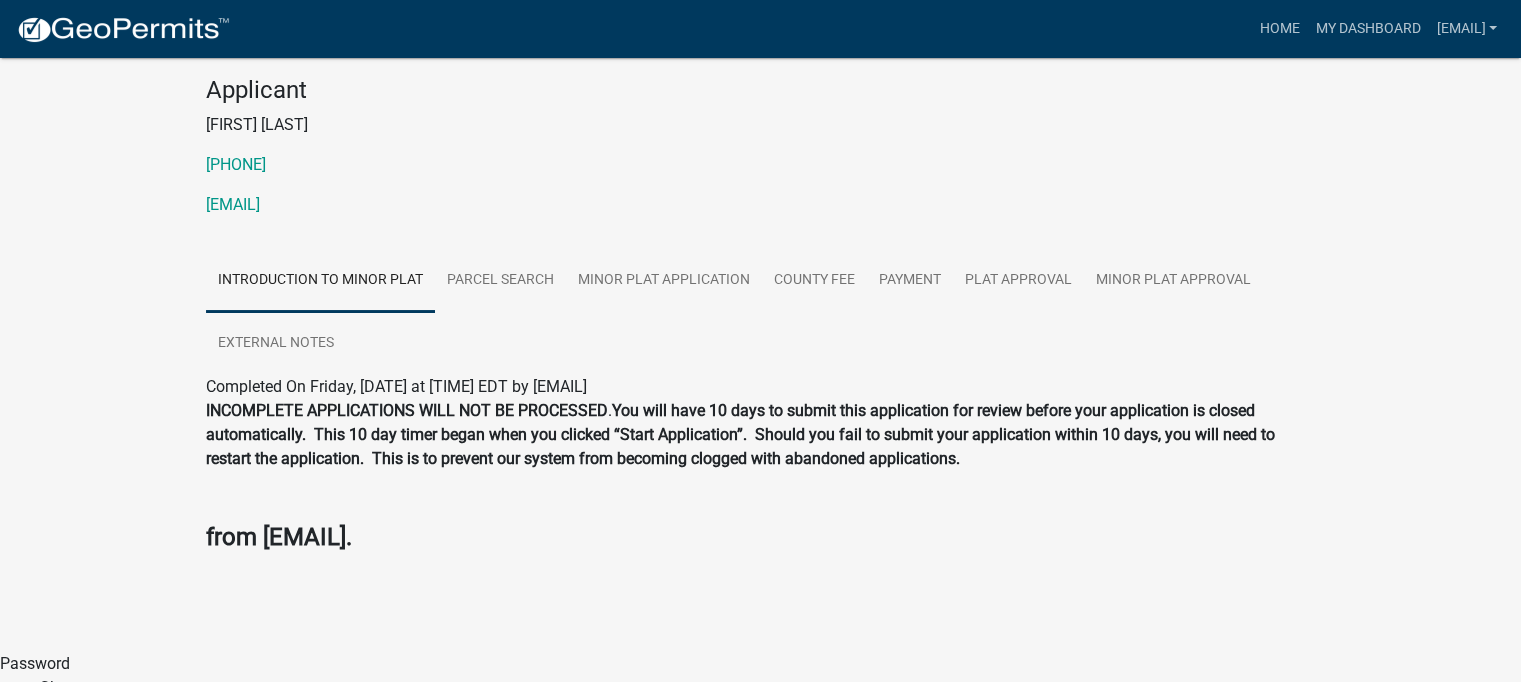 scroll, scrollTop: 0, scrollLeft: 0, axis: both 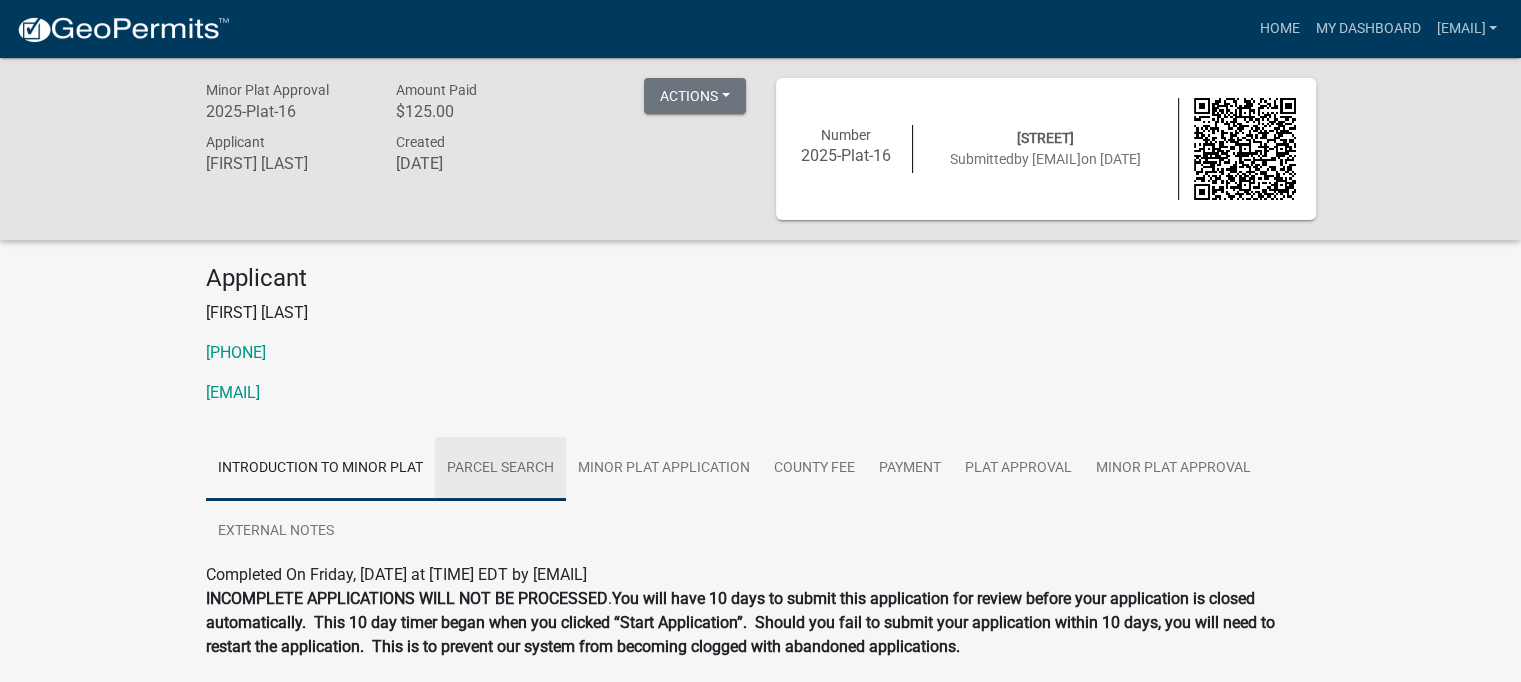 click on "Parcel search" at bounding box center [500, 469] 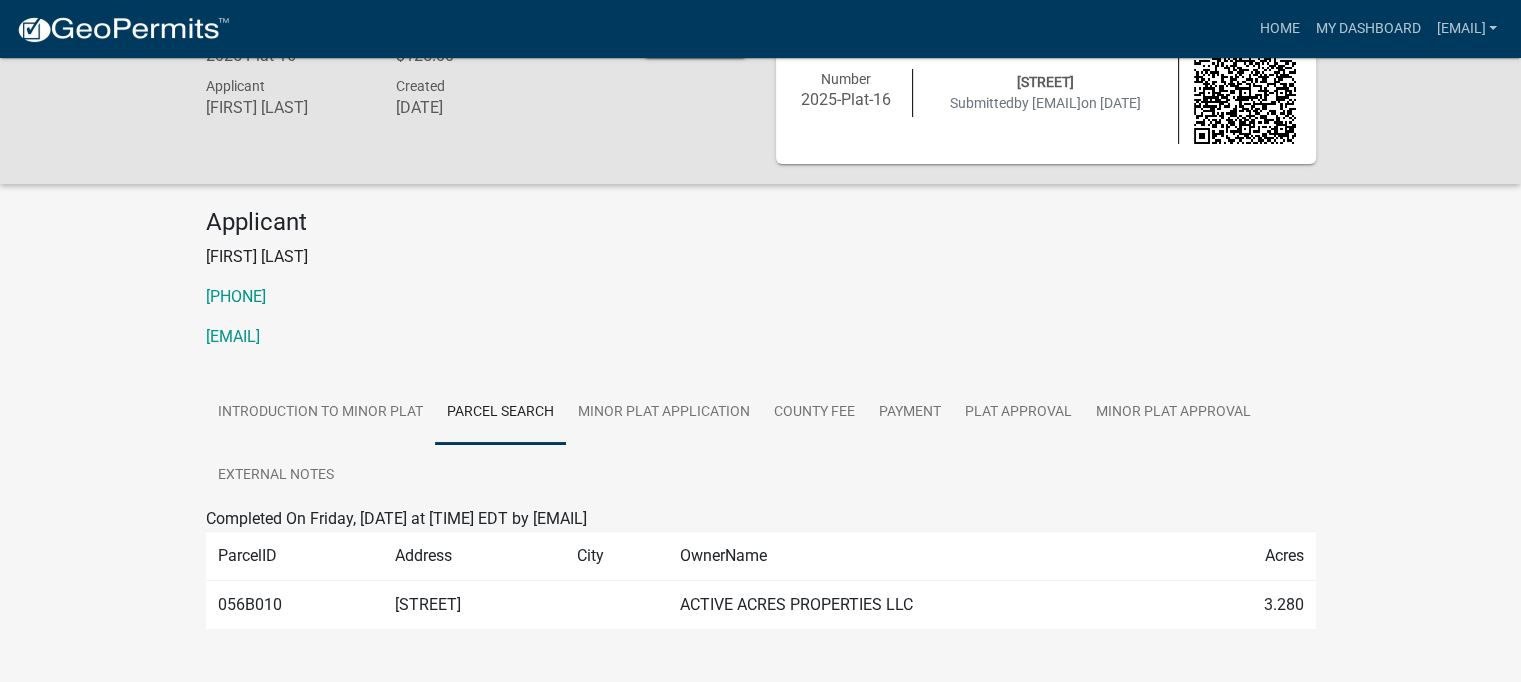 scroll, scrollTop: 103, scrollLeft: 0, axis: vertical 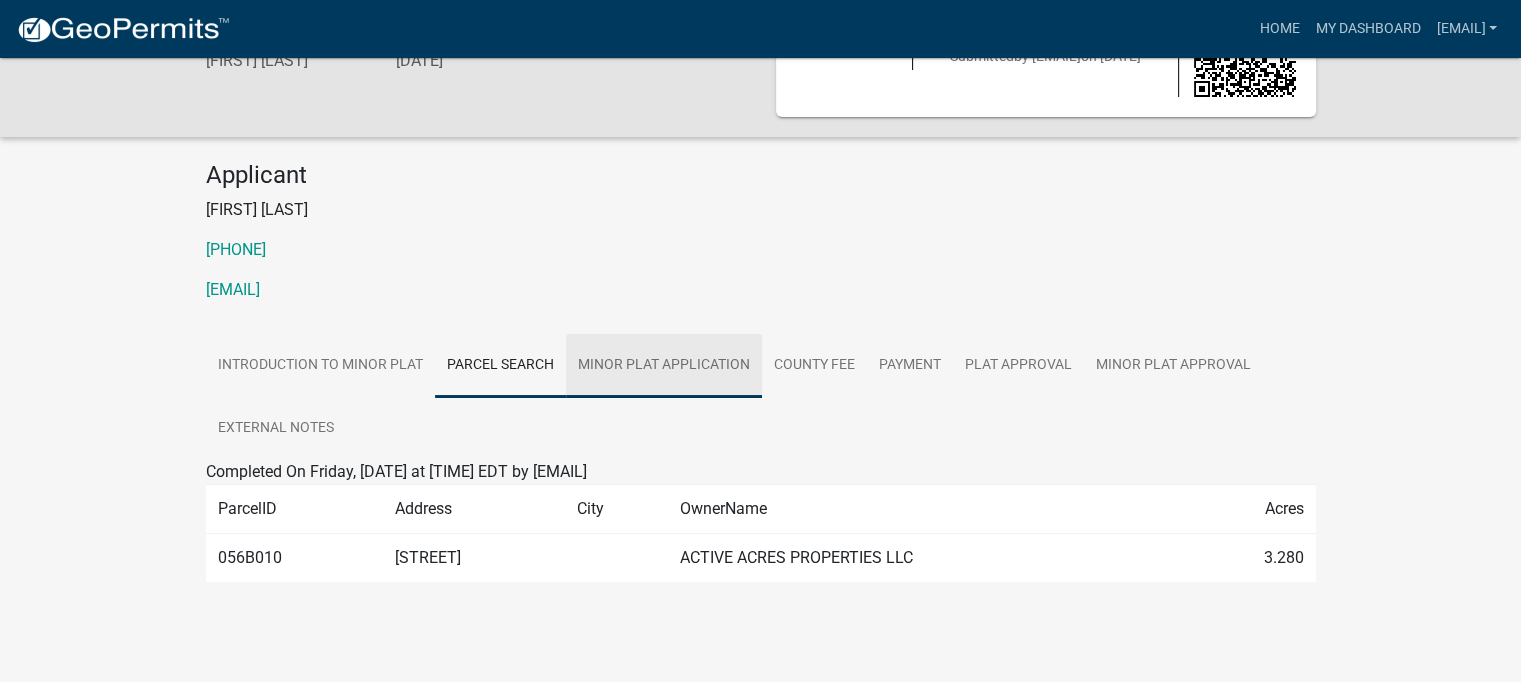 click on "Minor Plat Application" at bounding box center (664, 366) 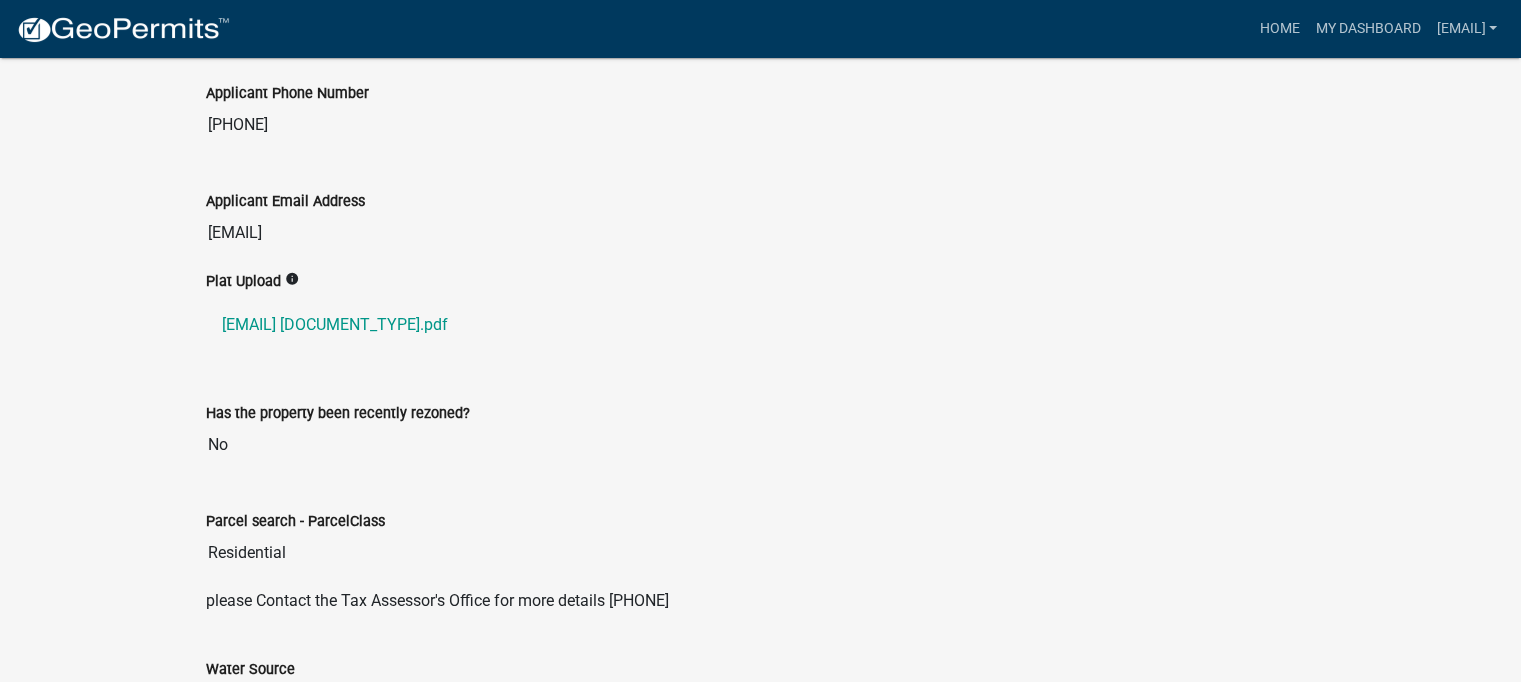 scroll, scrollTop: 603, scrollLeft: 0, axis: vertical 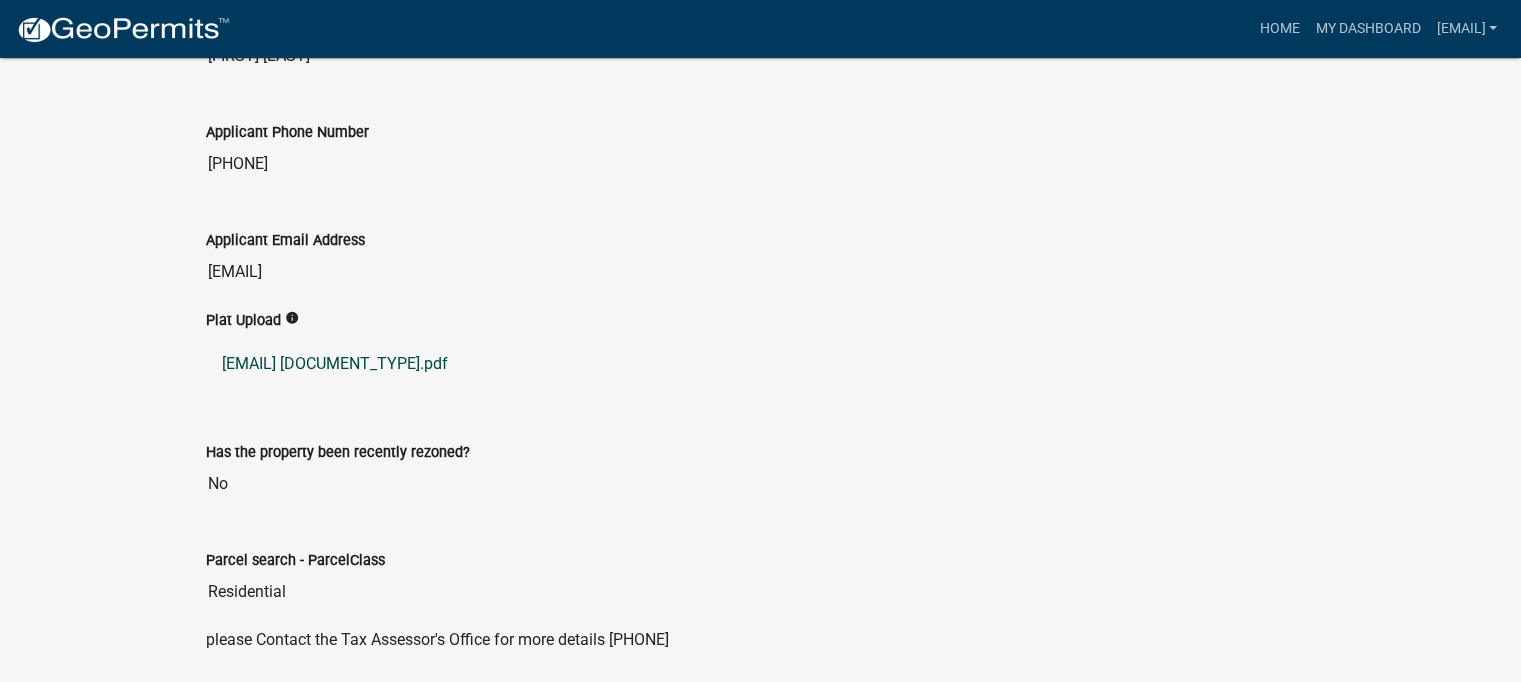 click on "david fotch napier minor plat.pdf" 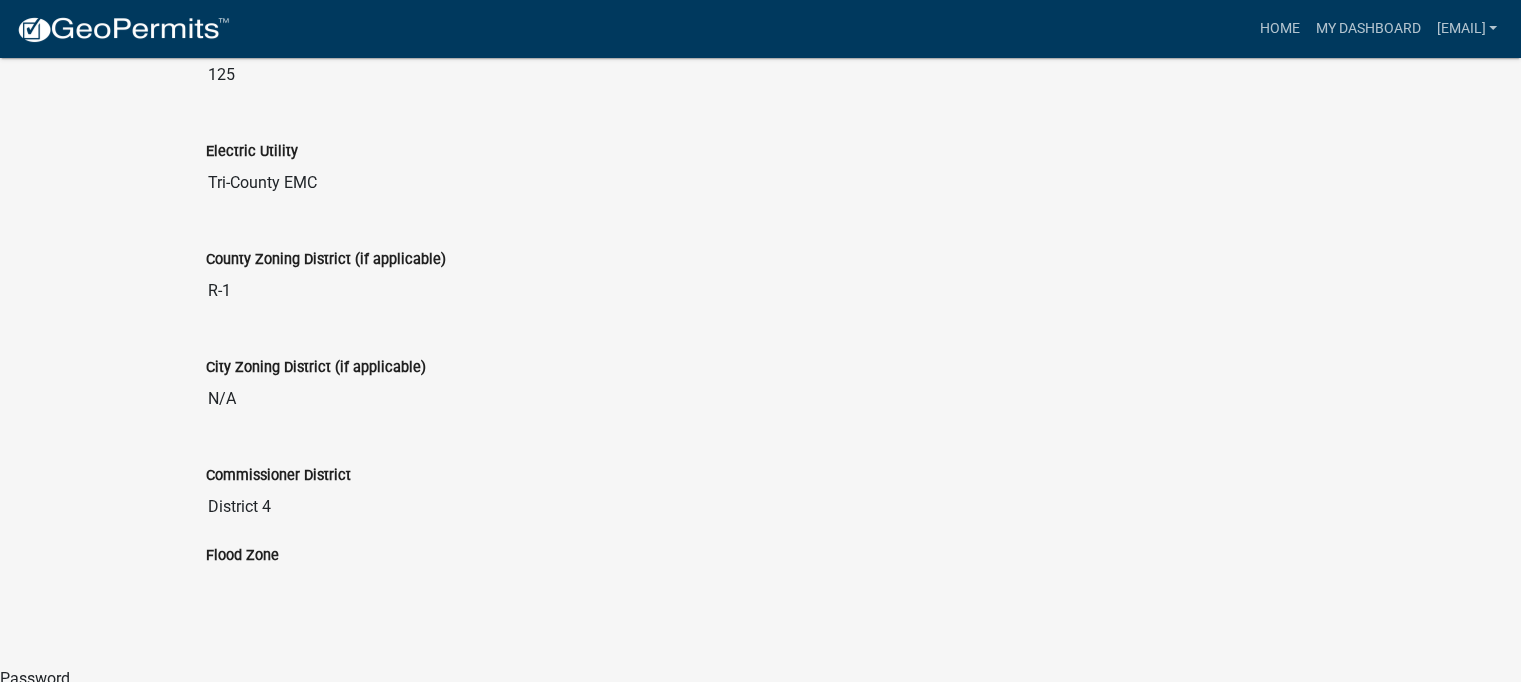 scroll, scrollTop: 1596, scrollLeft: 0, axis: vertical 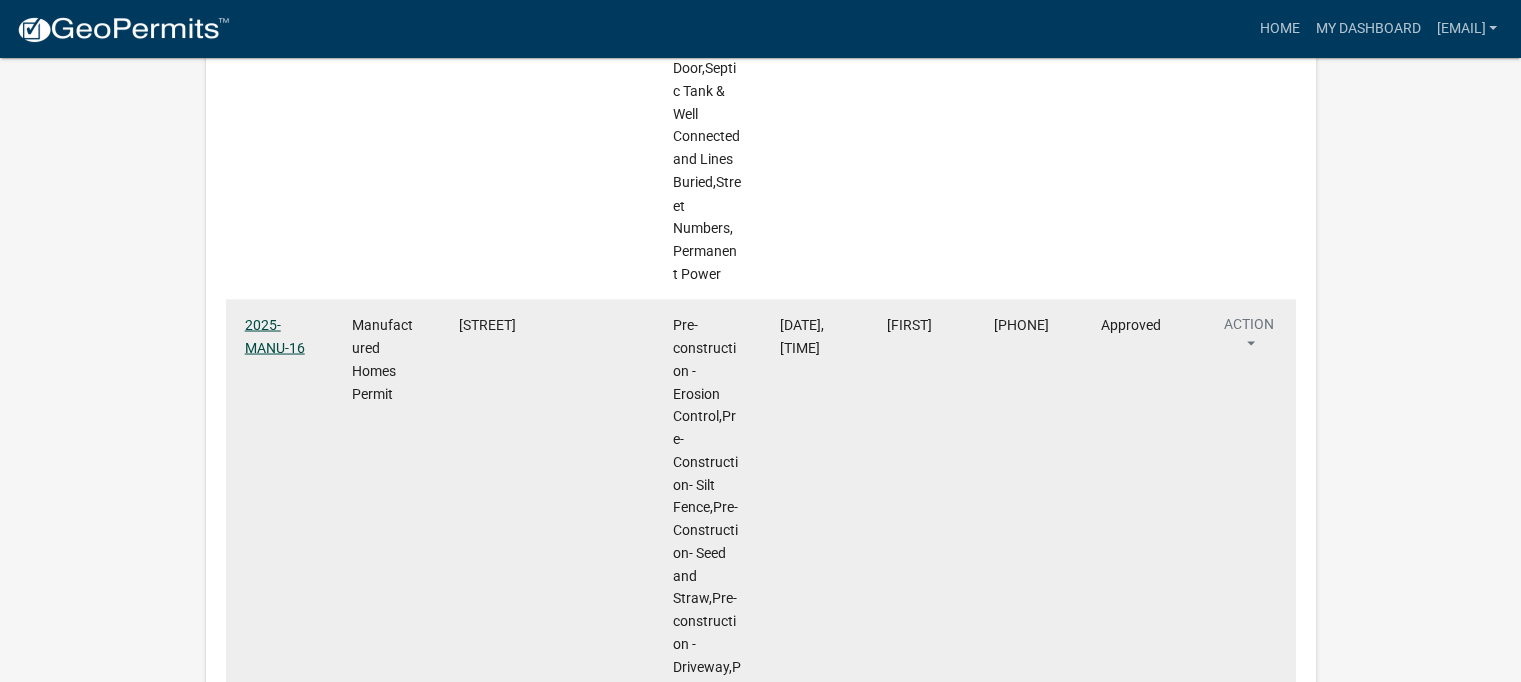 click on "2025-MANU-16" 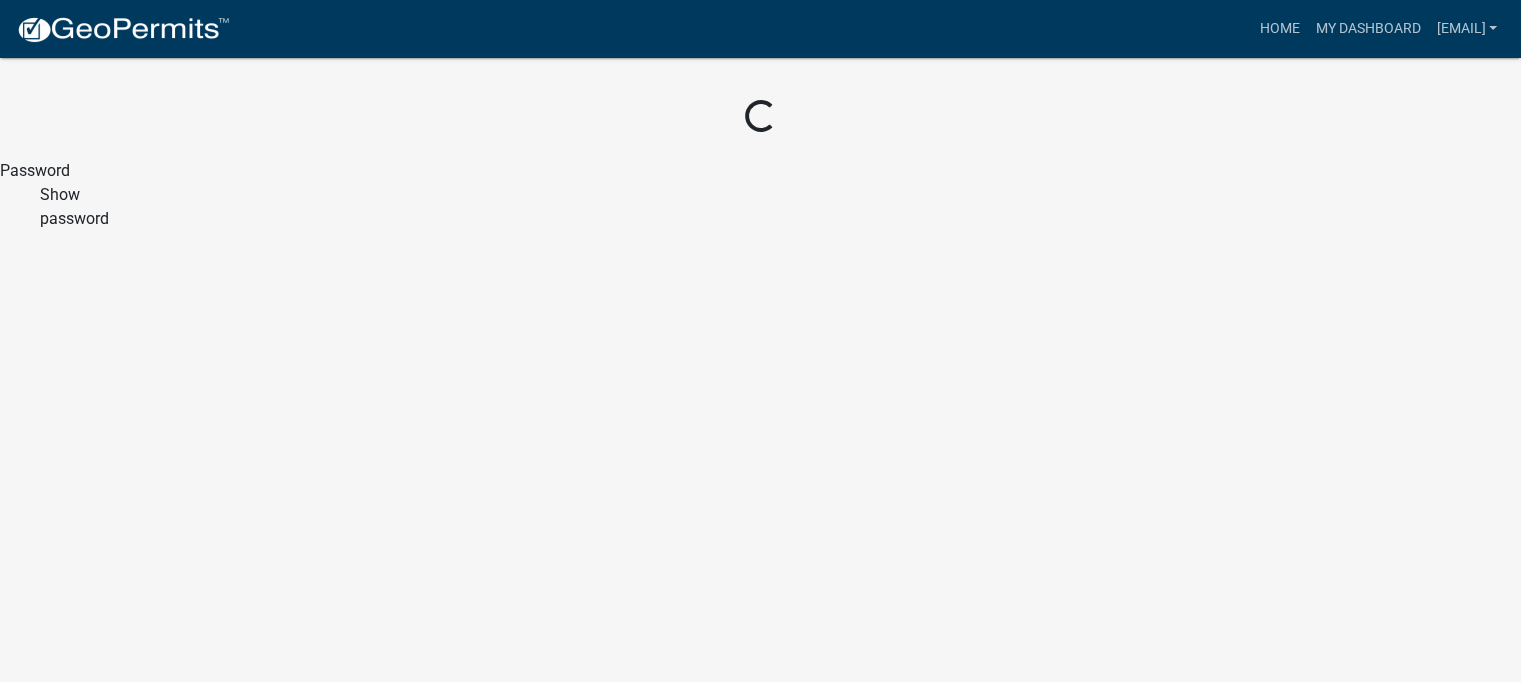 scroll, scrollTop: 0, scrollLeft: 0, axis: both 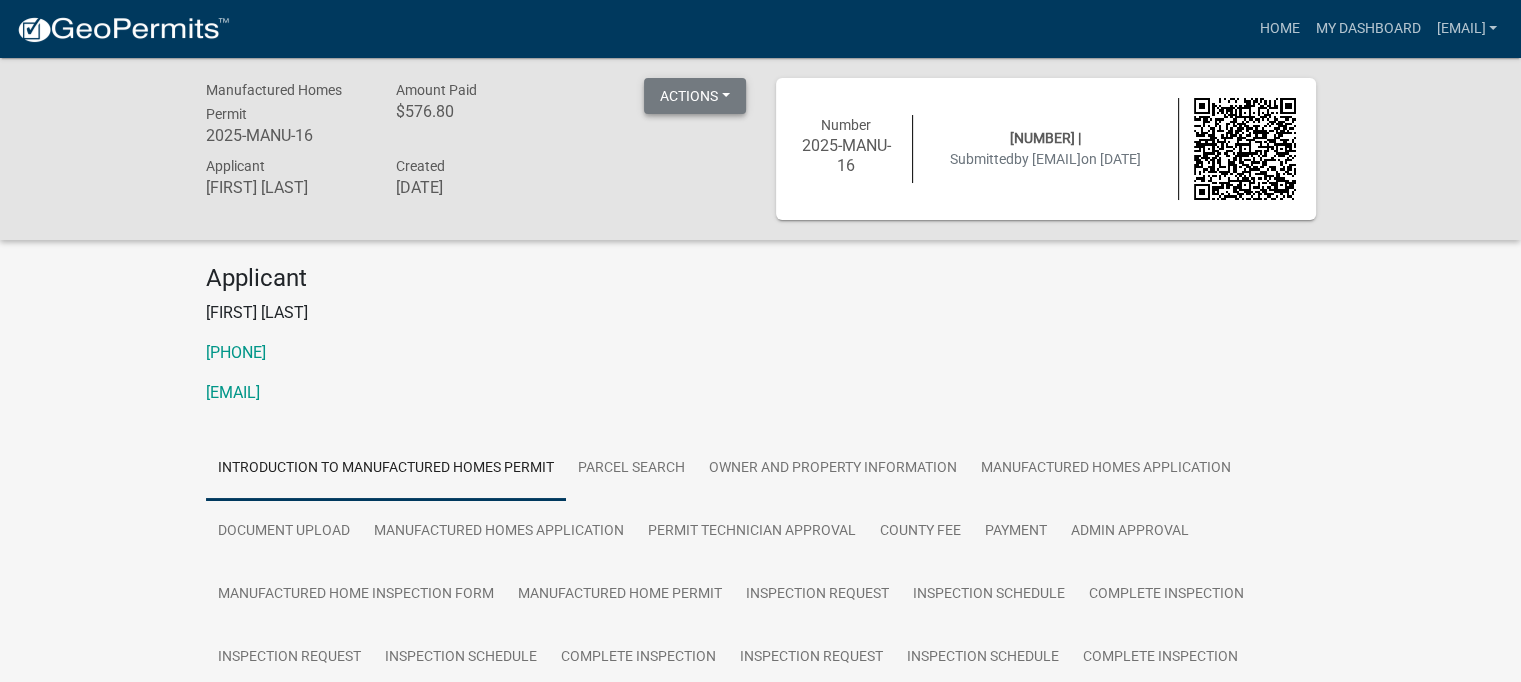 click on "Actions" at bounding box center [695, 96] 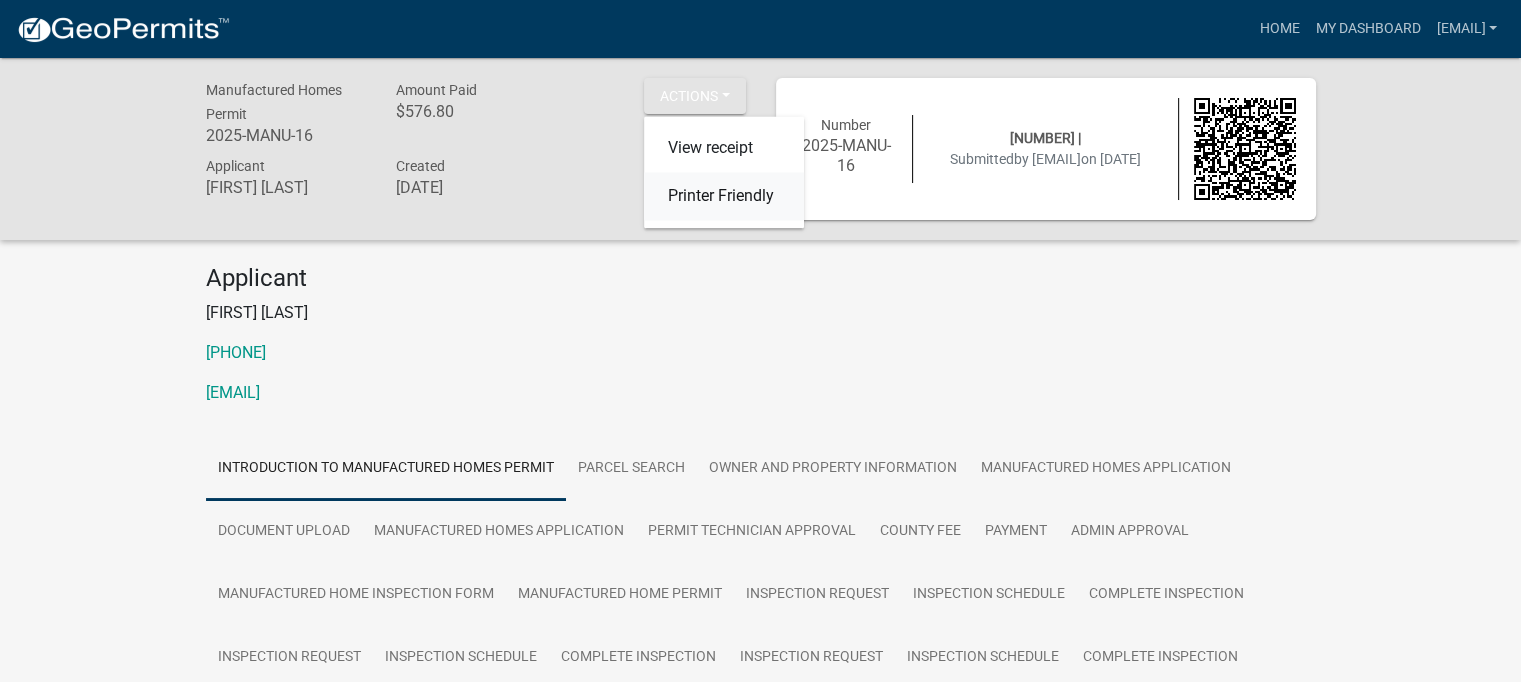 click on "Printer Friendly" 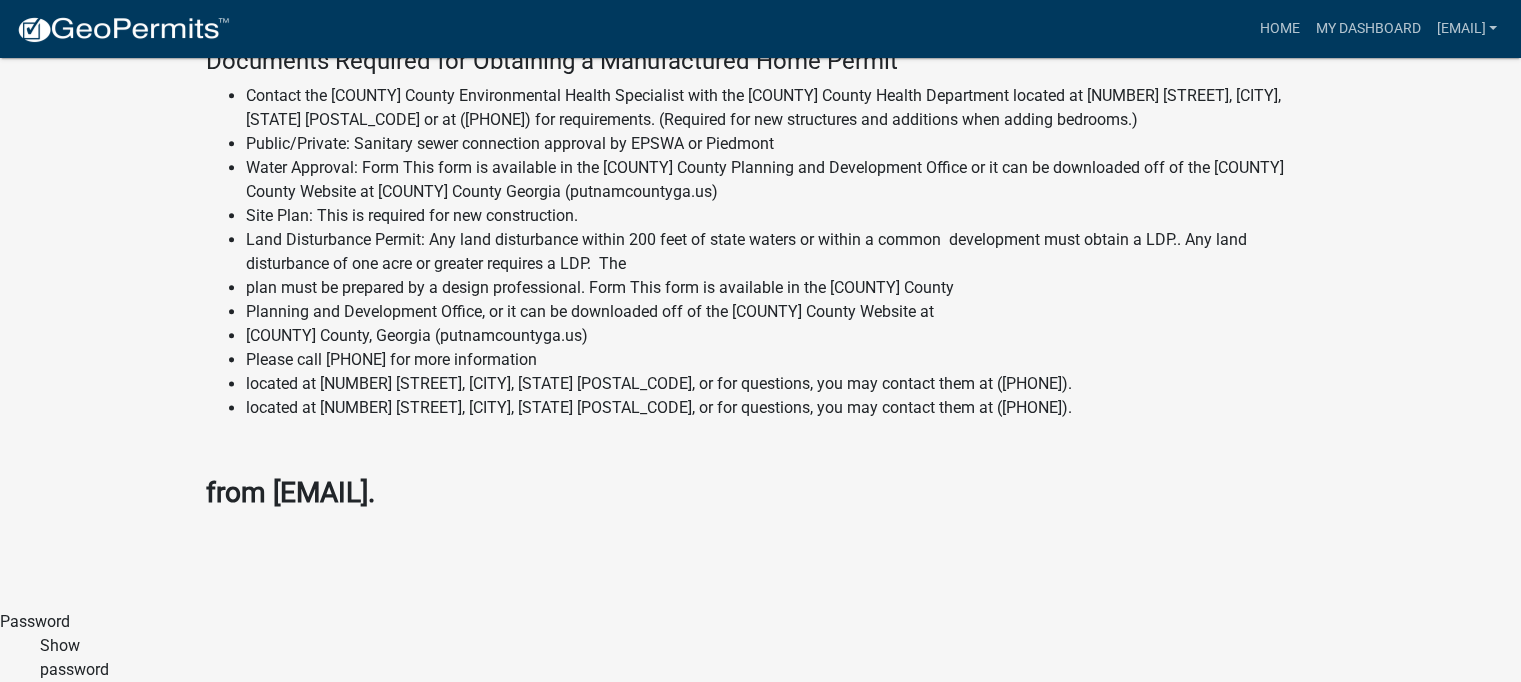 scroll, scrollTop: 2644, scrollLeft: 0, axis: vertical 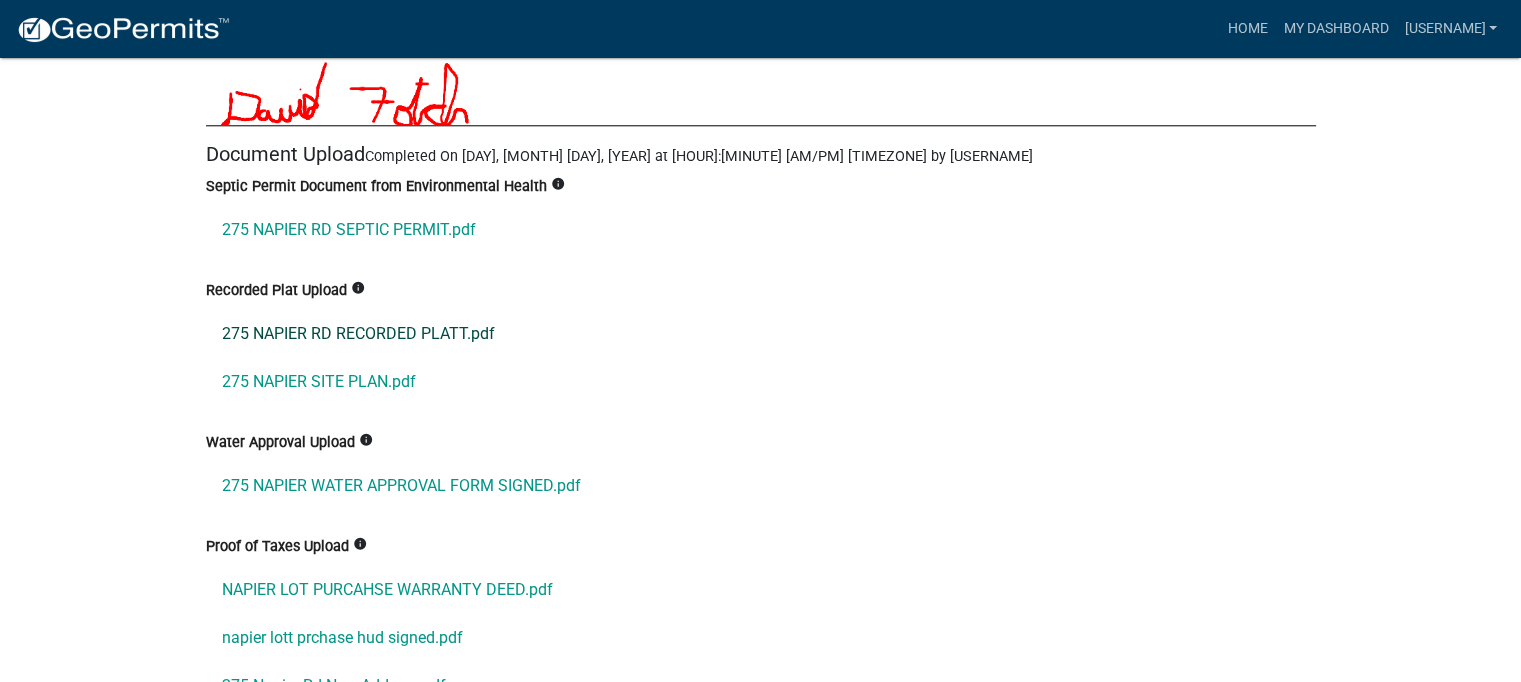 click on "275 NAPIER RD RECORDED PLATT.pdf" 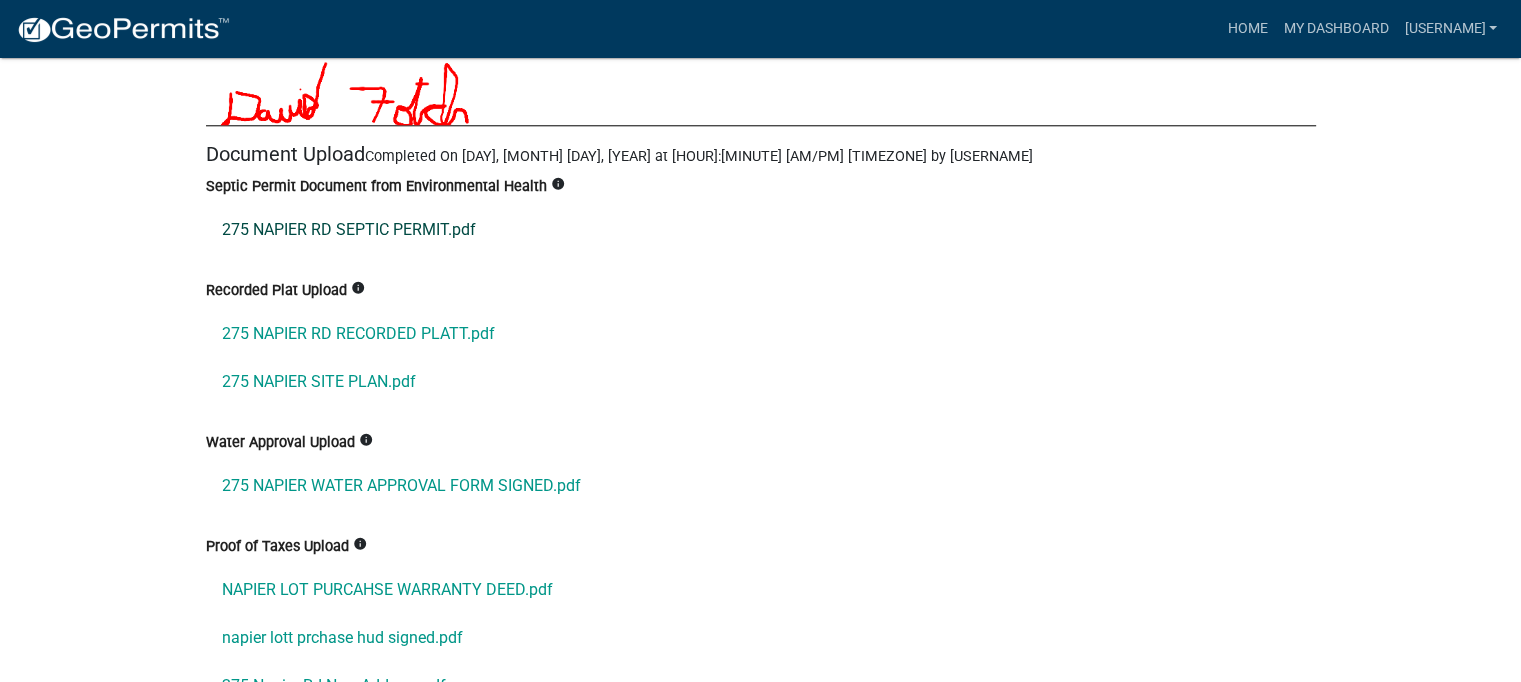 click on "275 NAPIER RD SEPTIC PERMIT.pdf" 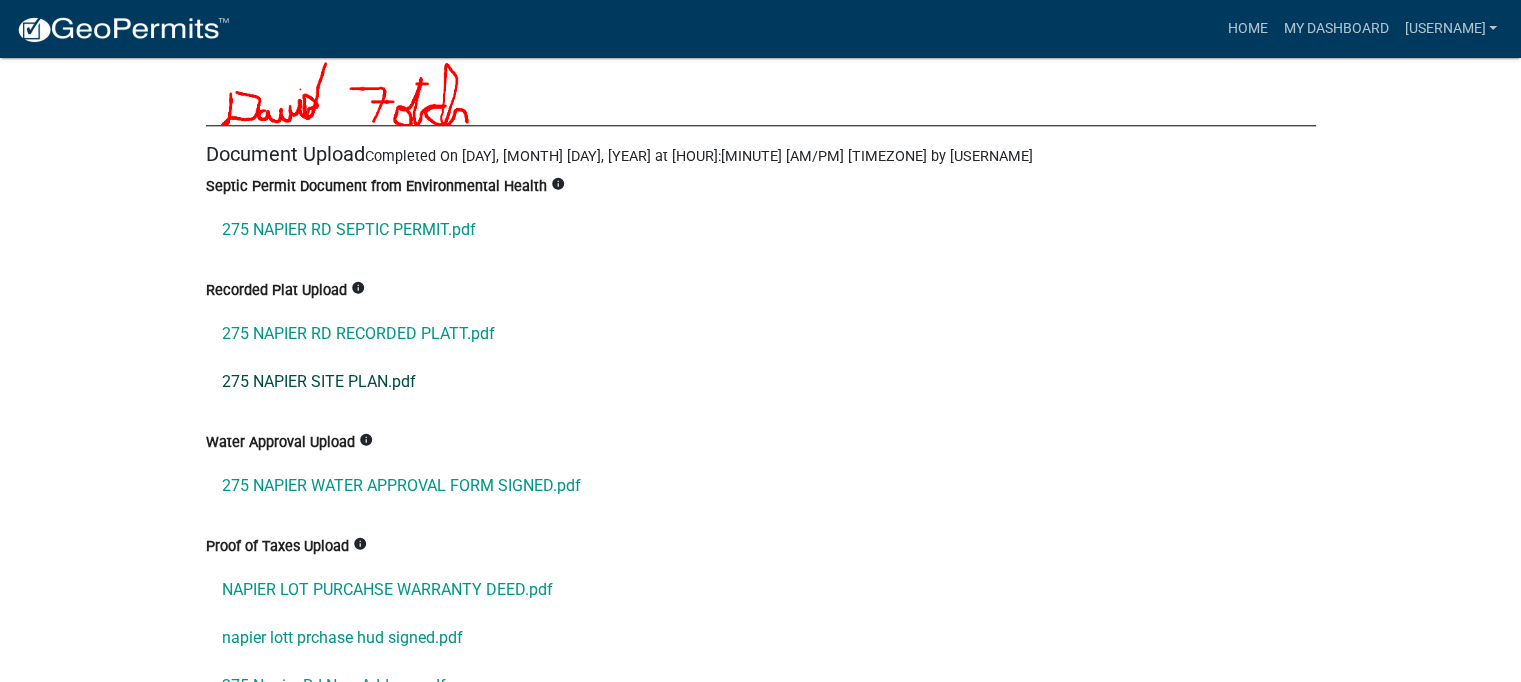 click on "275 NAPIER SITE PLAN.pdf" 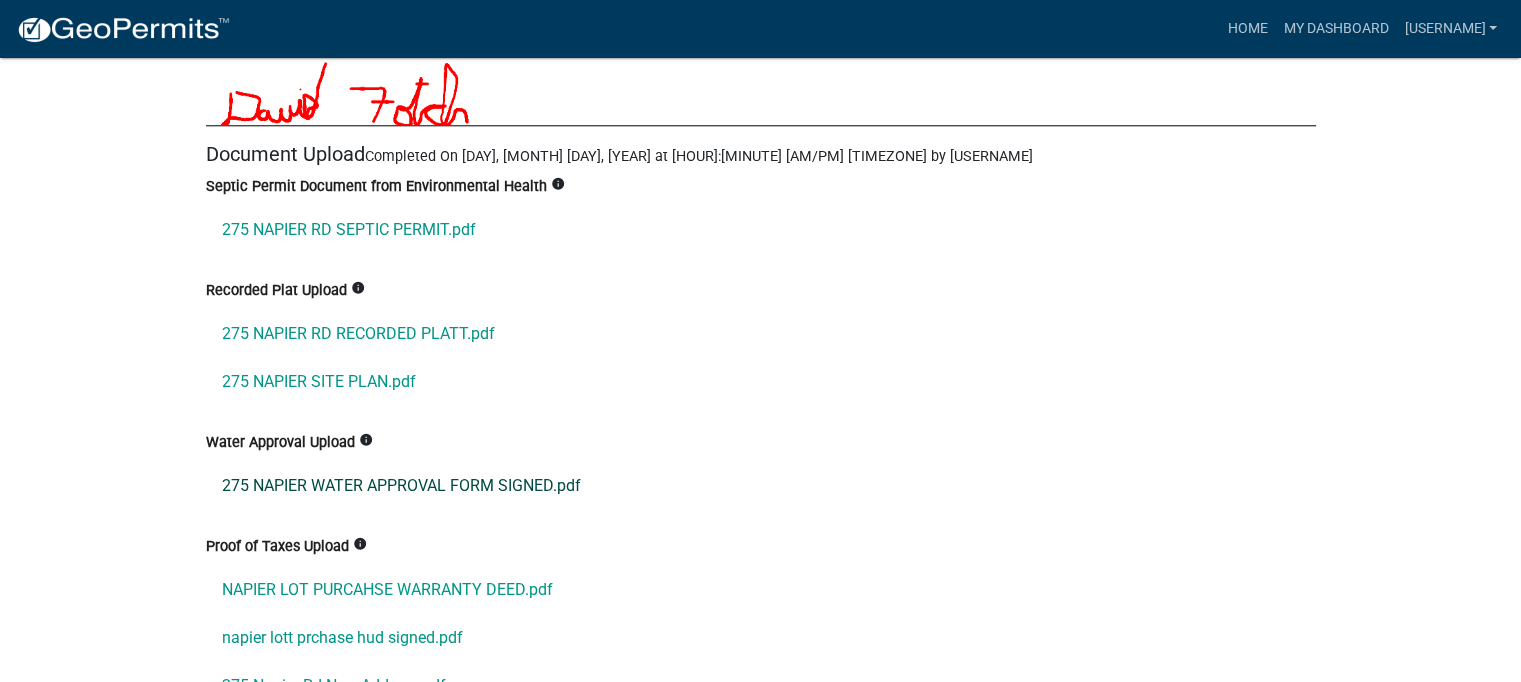click on "[NUMBER] [STREET] [DOCUMENT_TYPE].pdf" 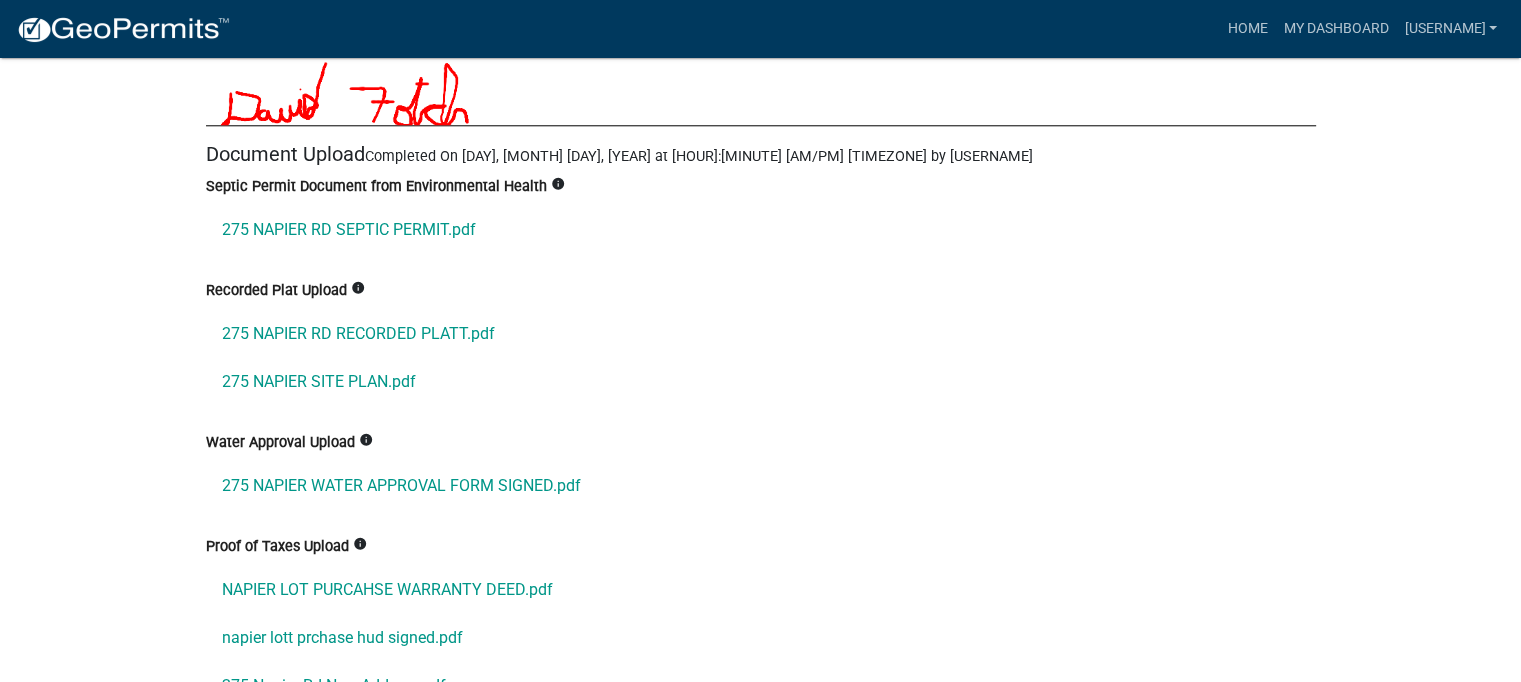 scroll, scrollTop: 9800, scrollLeft: 0, axis: vertical 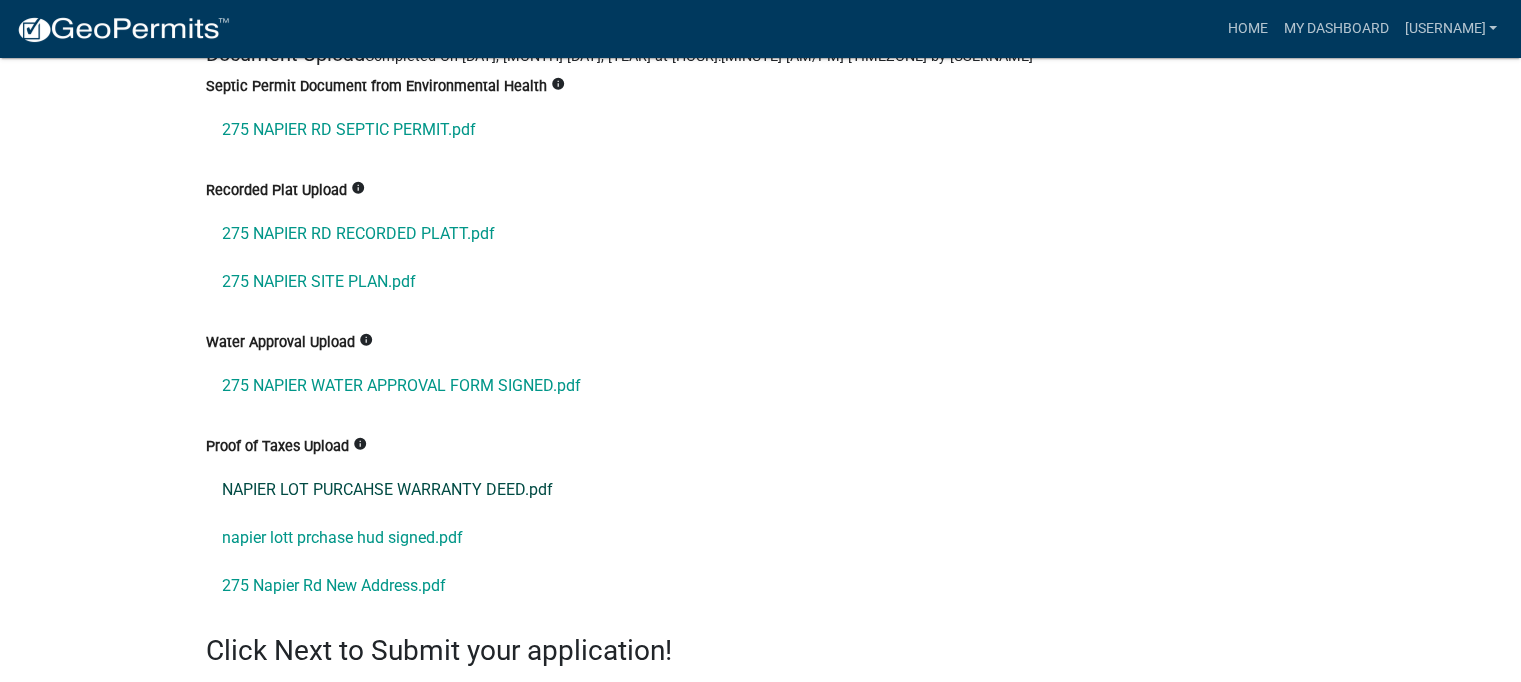 click on "NAPIER LOT PURCAHSE WARRANTY DEED.pdf" 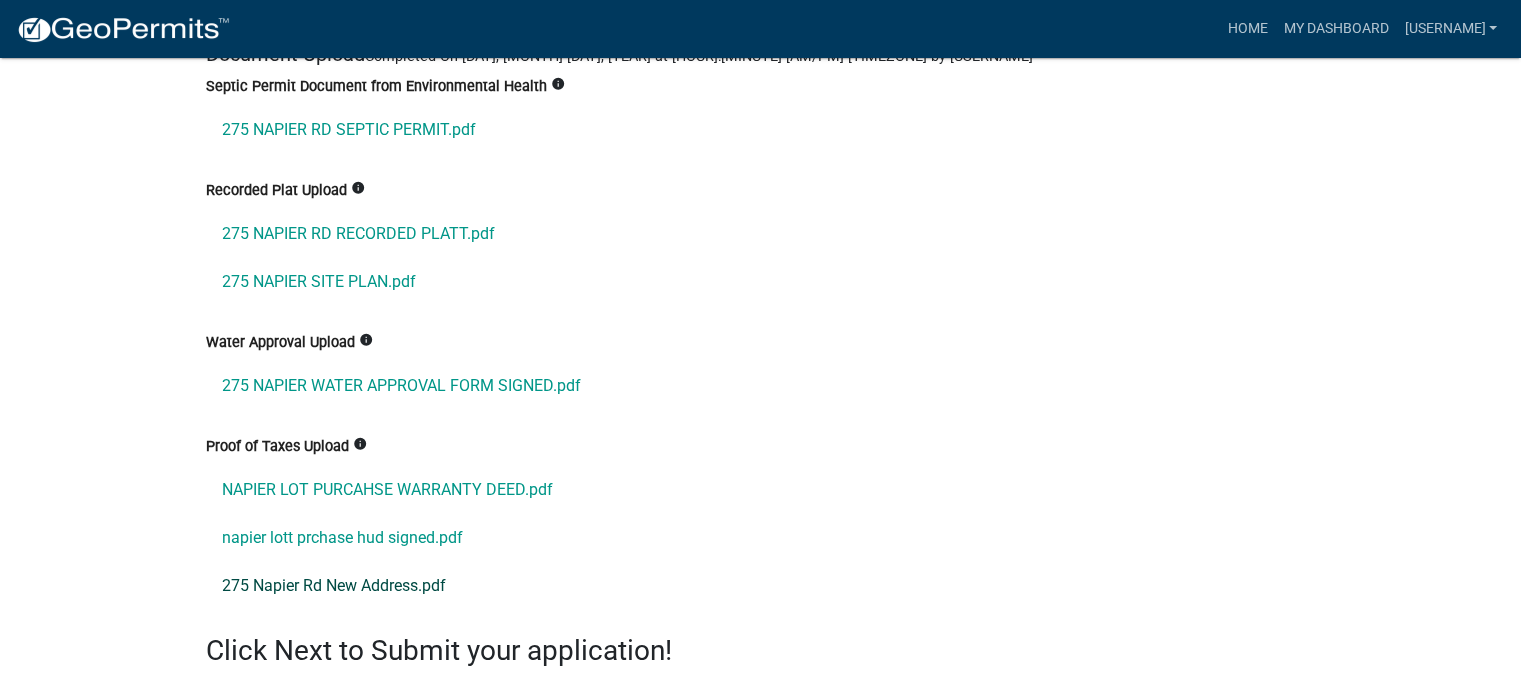 click on "275 Napier Rd New Address.pdf" 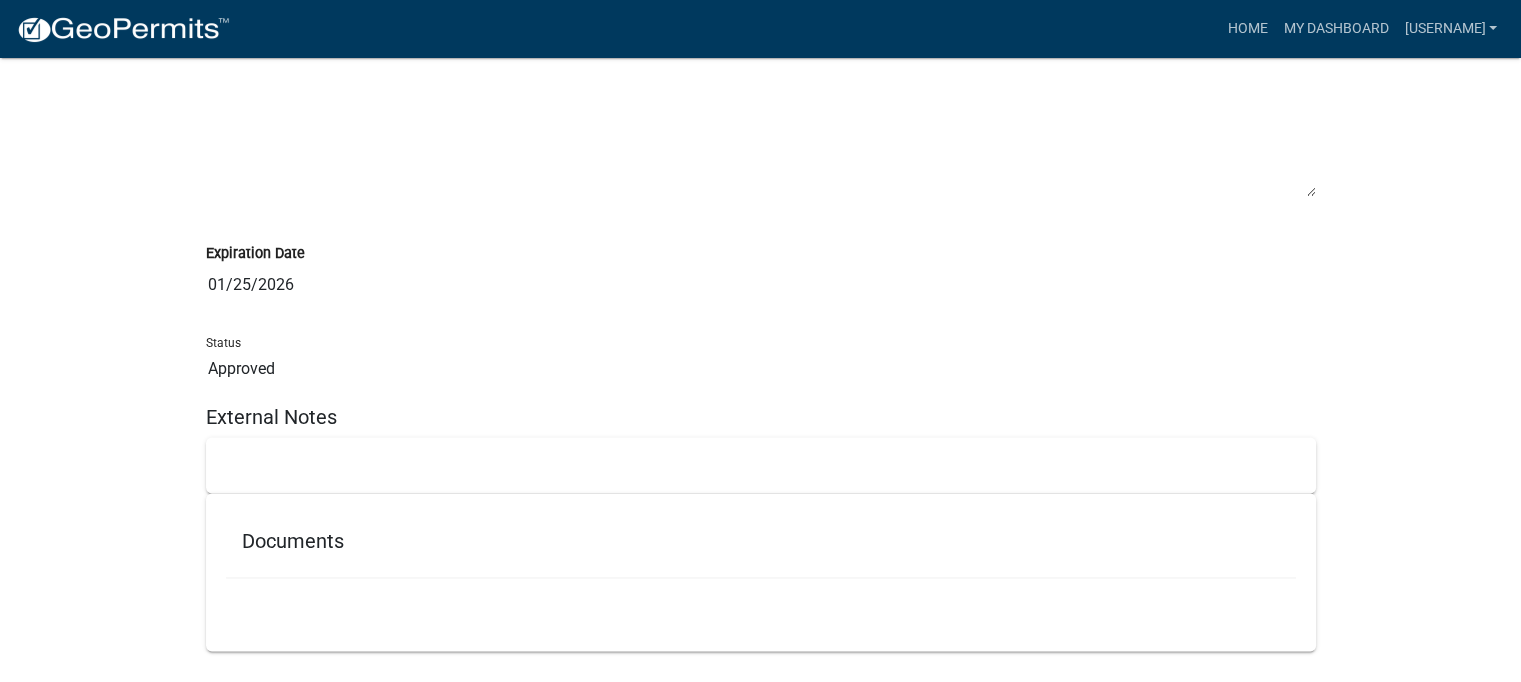 scroll, scrollTop: 18103, scrollLeft: 0, axis: vertical 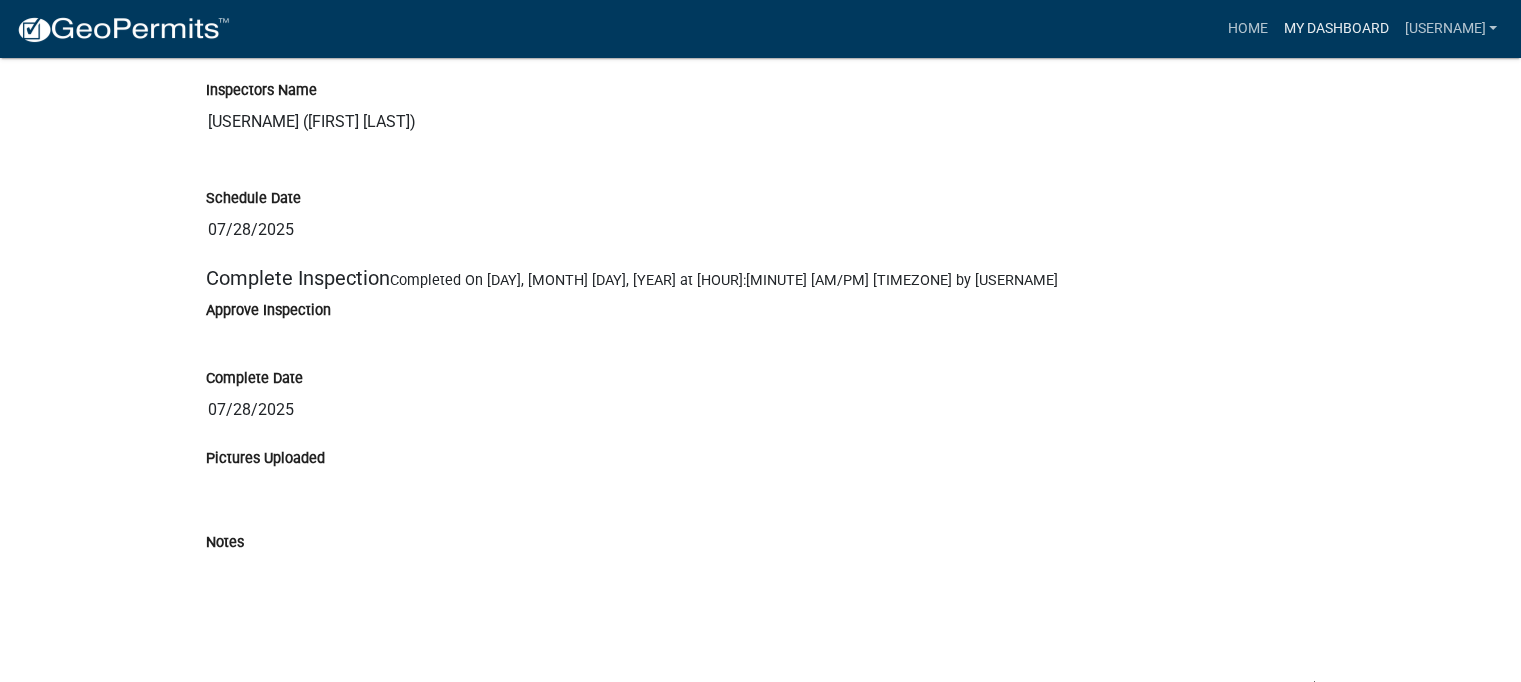 click on "My Dashboard" at bounding box center (1335, 29) 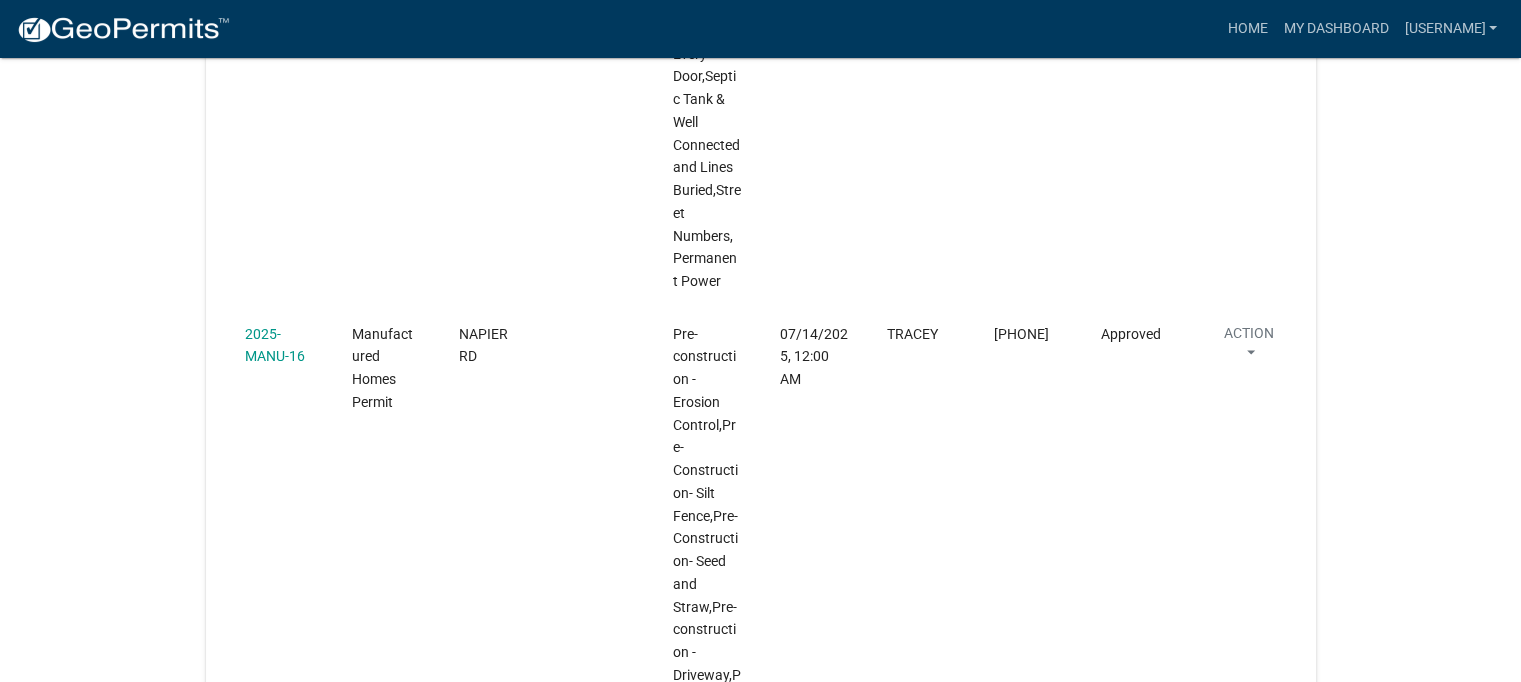 scroll, scrollTop: 3480, scrollLeft: 0, axis: vertical 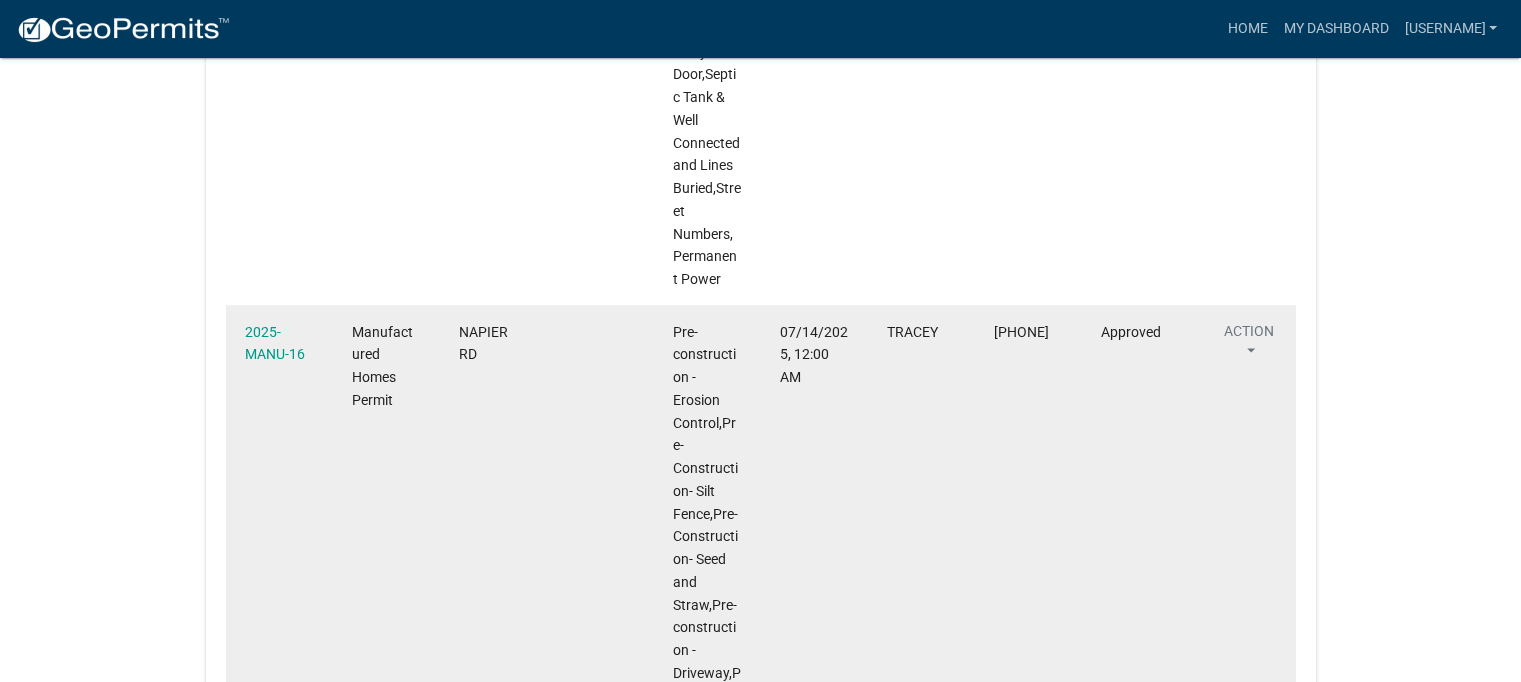 click 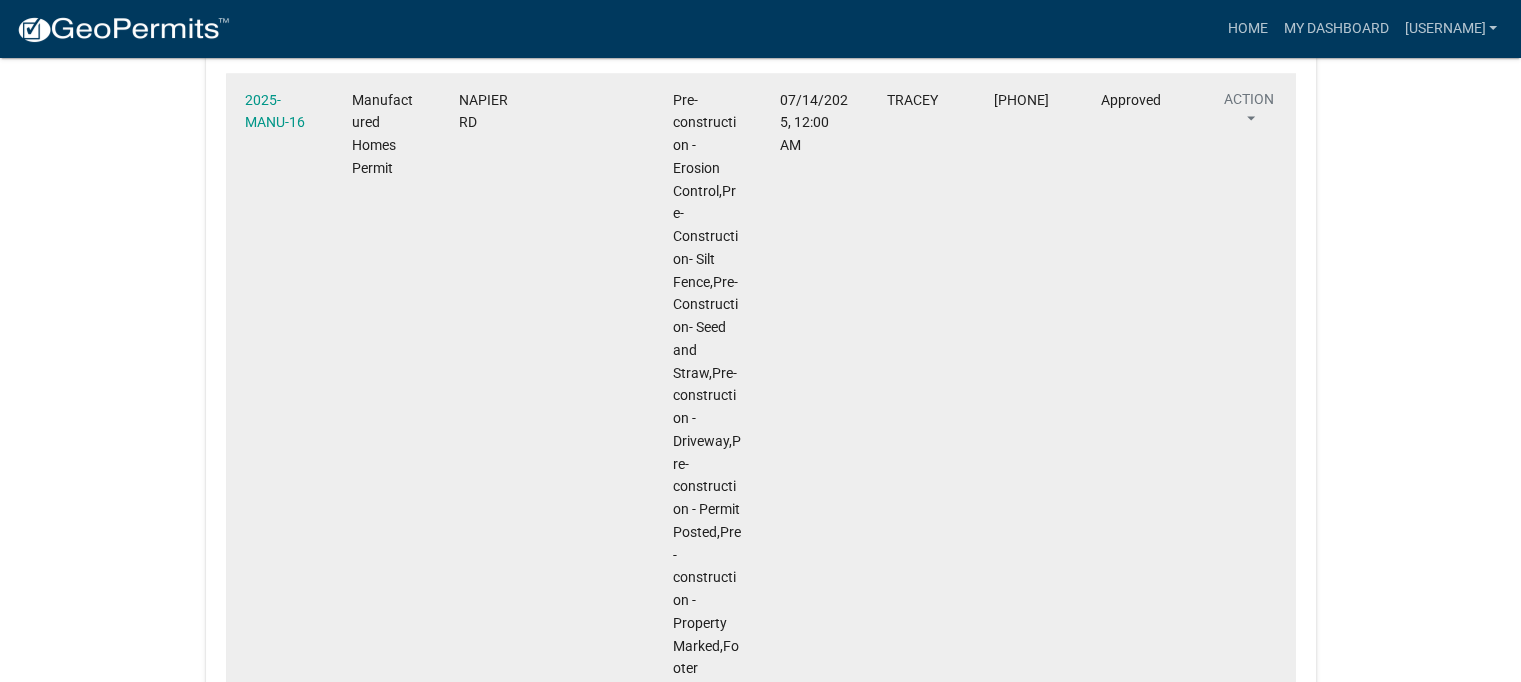scroll, scrollTop: 3680, scrollLeft: 0, axis: vertical 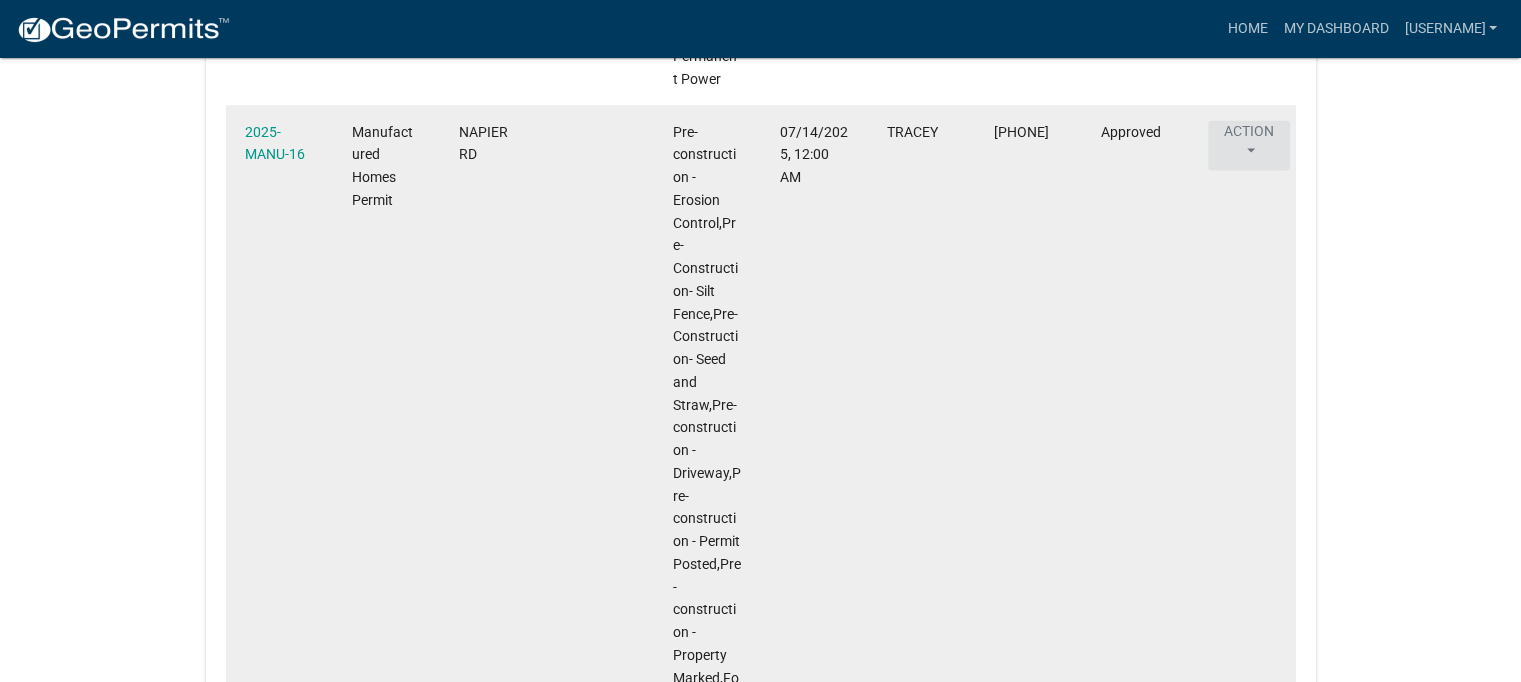click on "Action" at bounding box center (1249, -459) 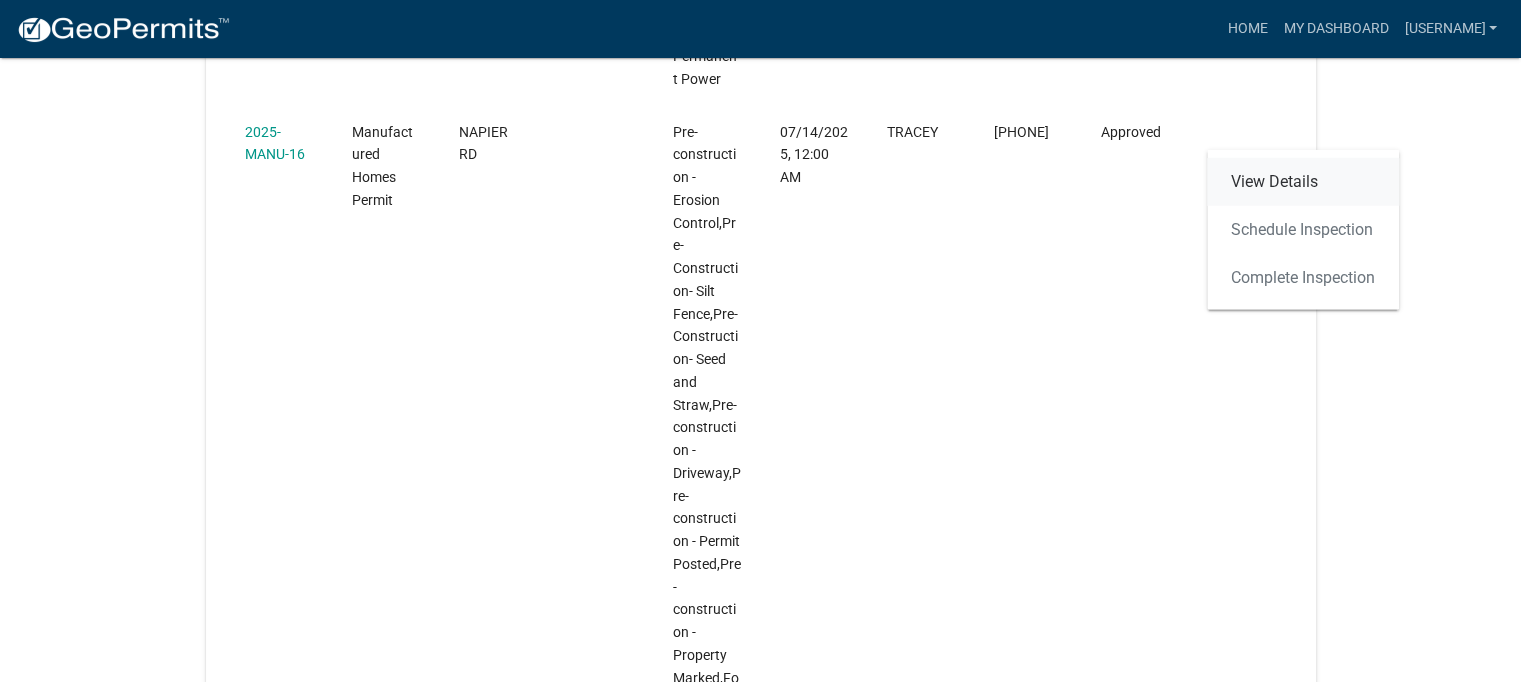 click on "View Details" at bounding box center (1303, 181) 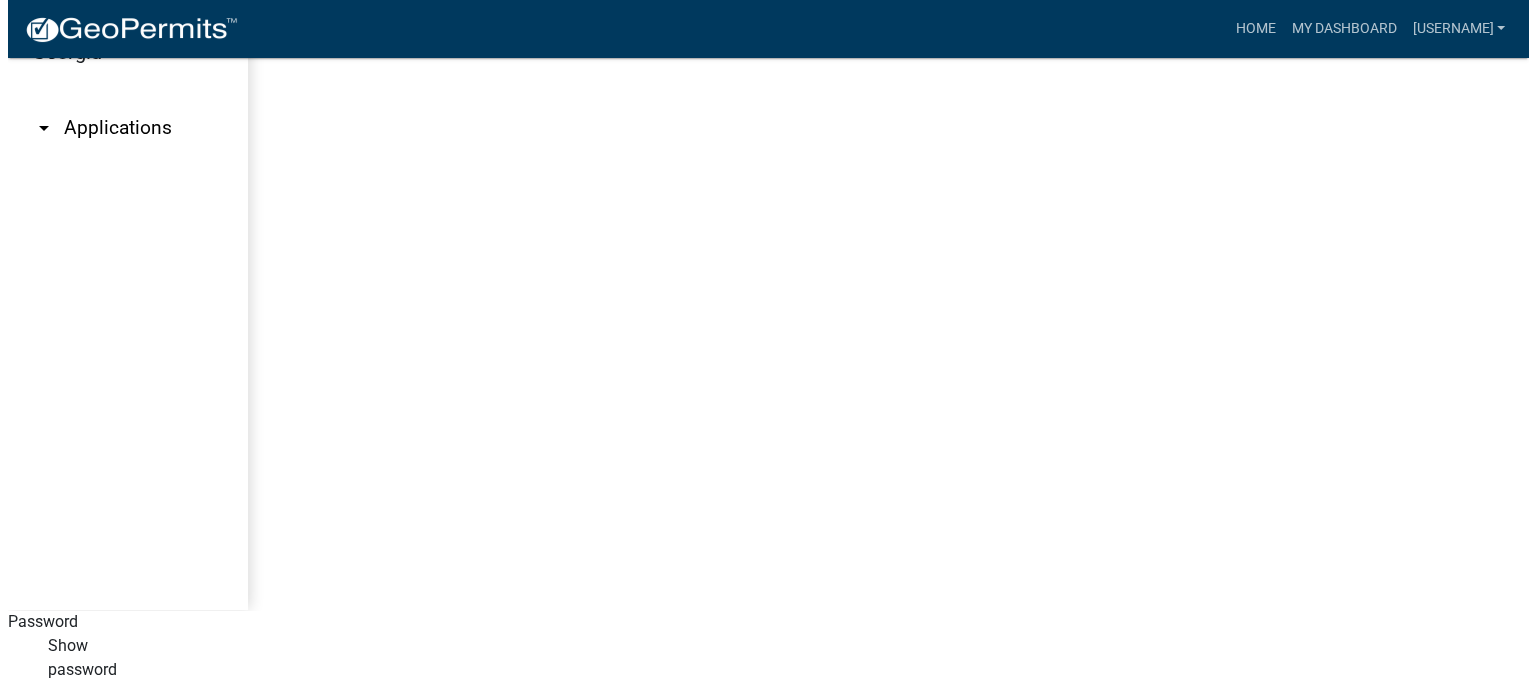scroll, scrollTop: 0, scrollLeft: 0, axis: both 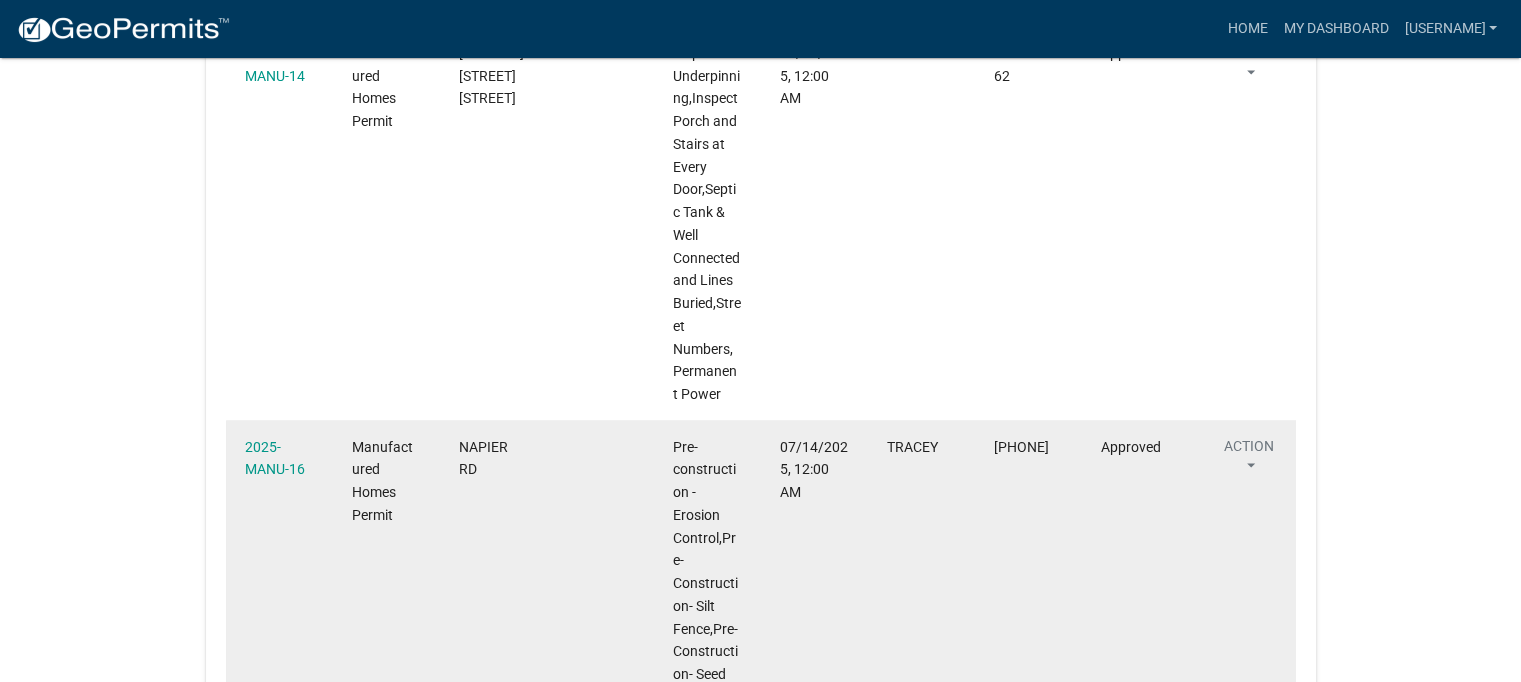 click on "NAPIER RD" 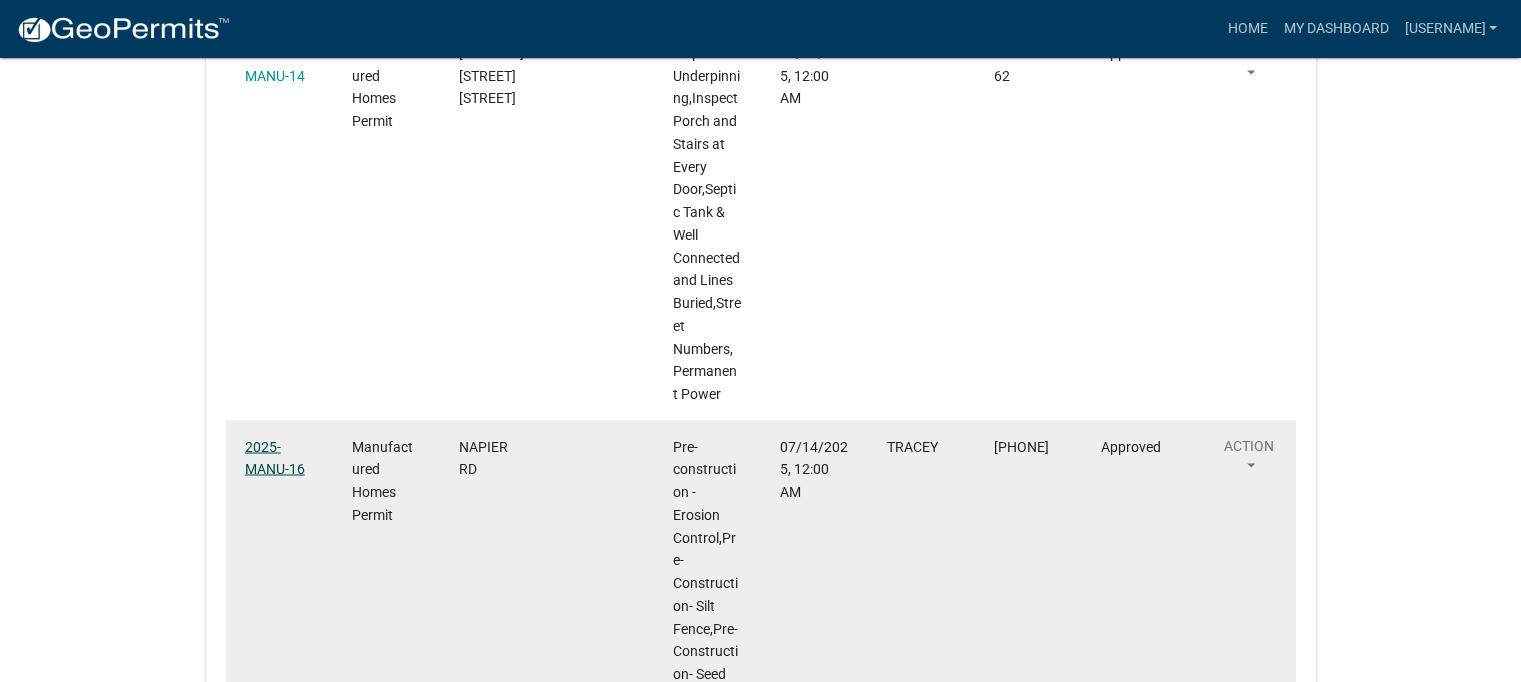 click on "2025-MANU-16" 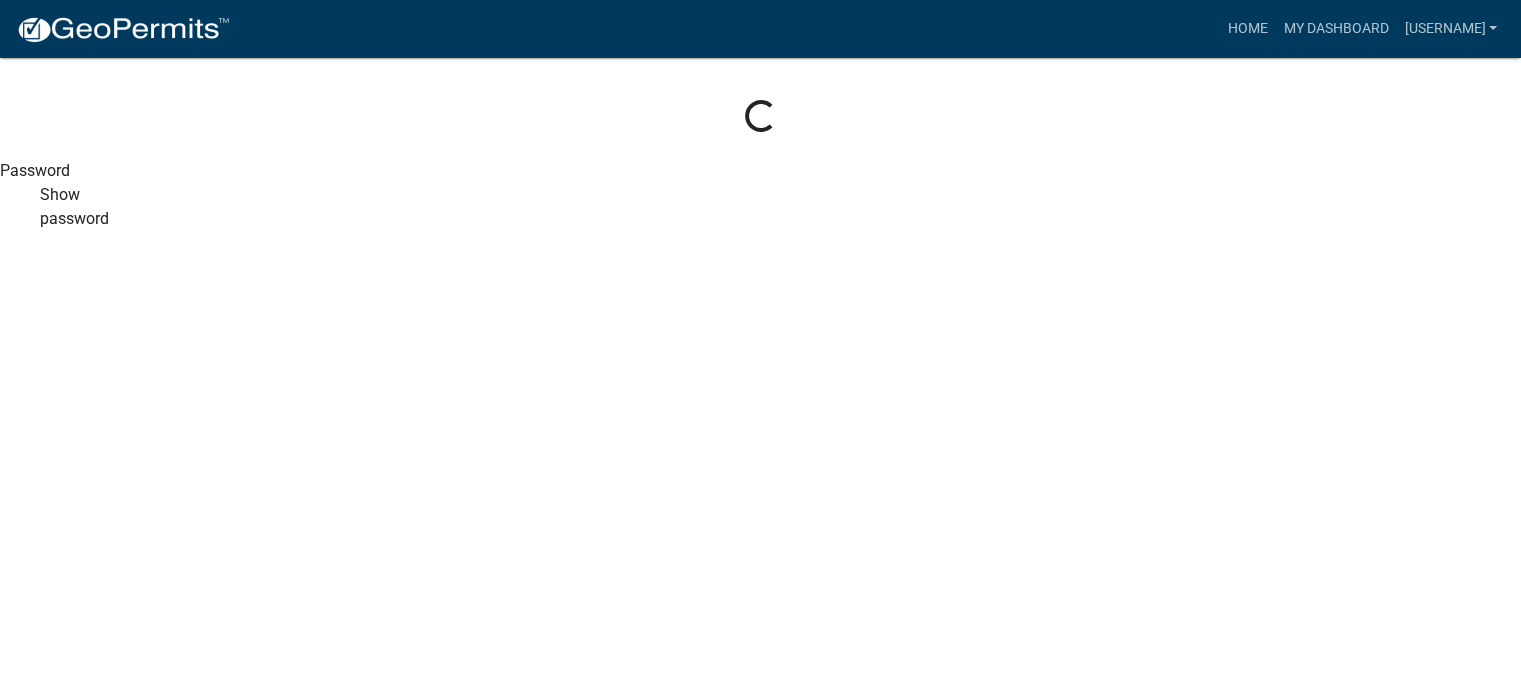 scroll, scrollTop: 0, scrollLeft: 0, axis: both 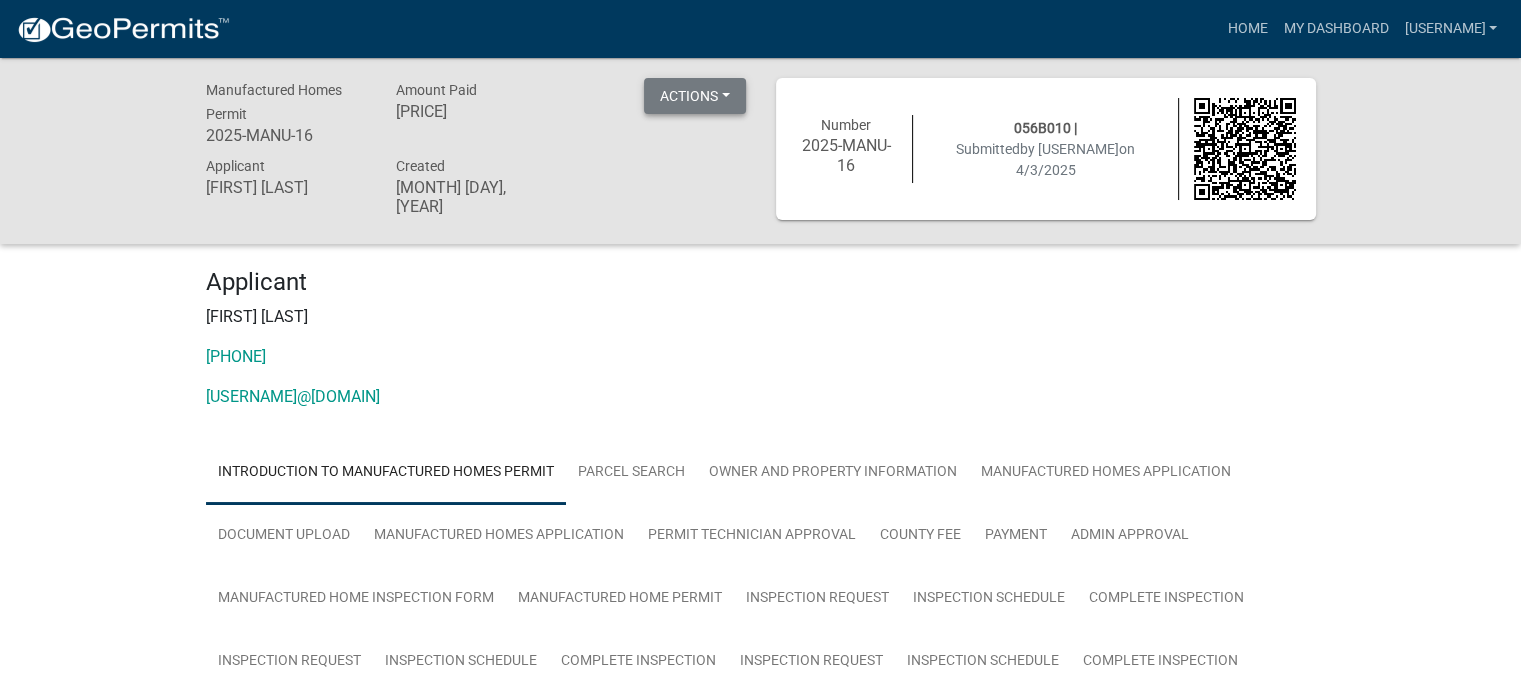 click on "Actions" at bounding box center (695, 96) 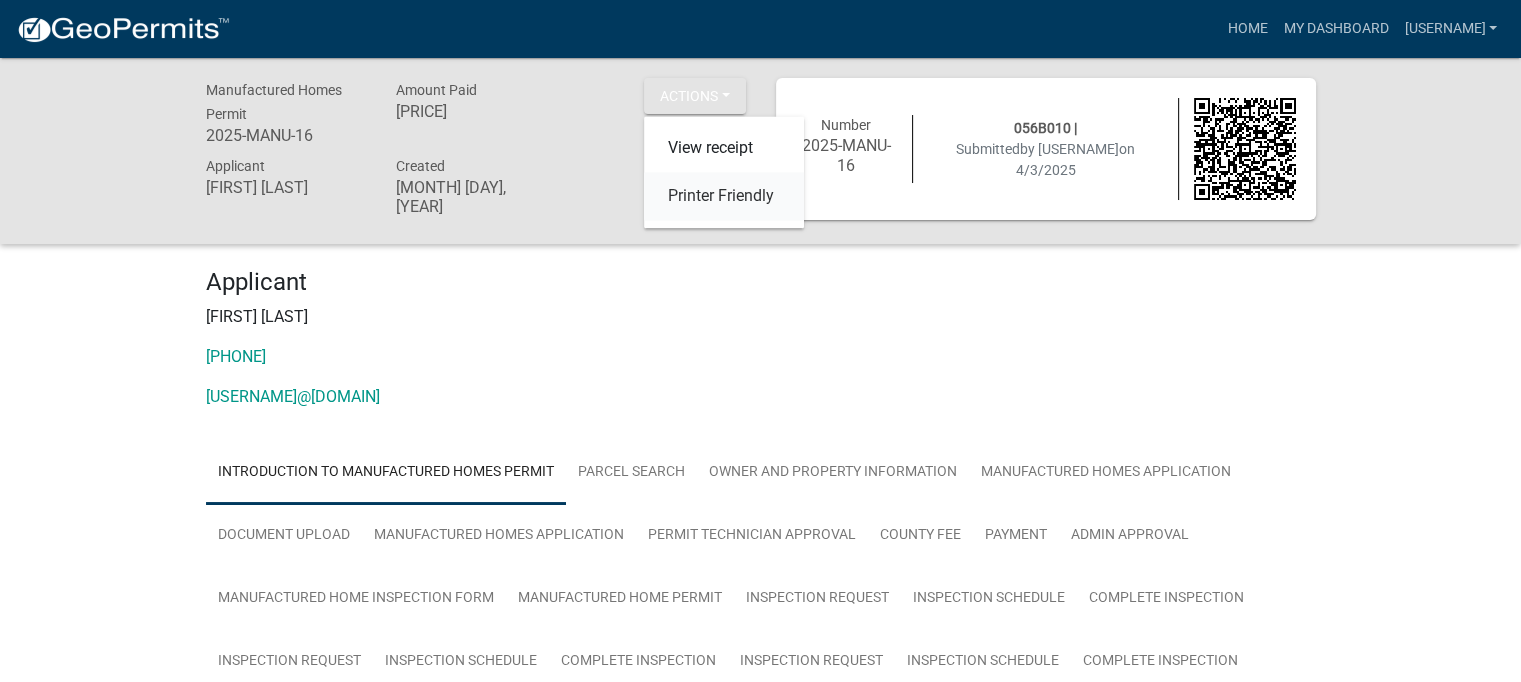click on "Printer Friendly" 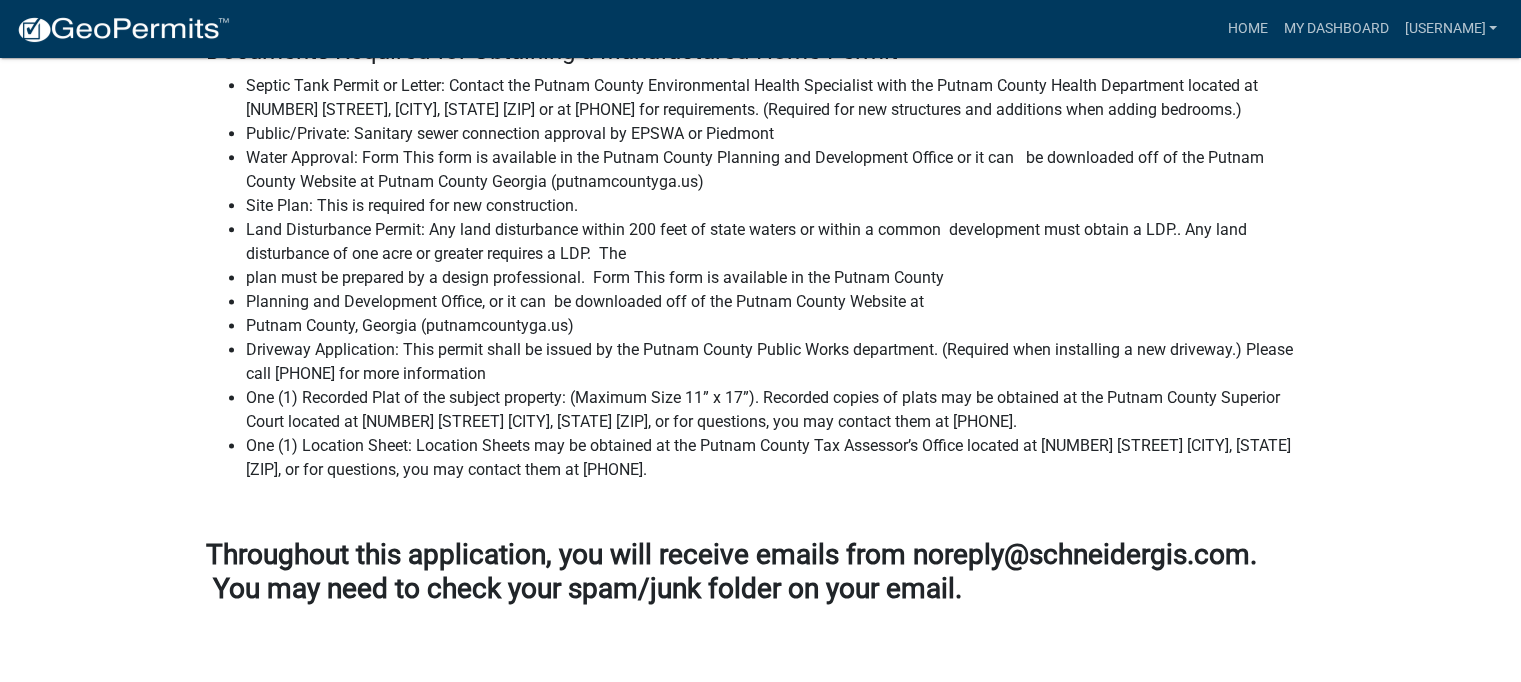 scroll, scrollTop: 2644, scrollLeft: 0, axis: vertical 